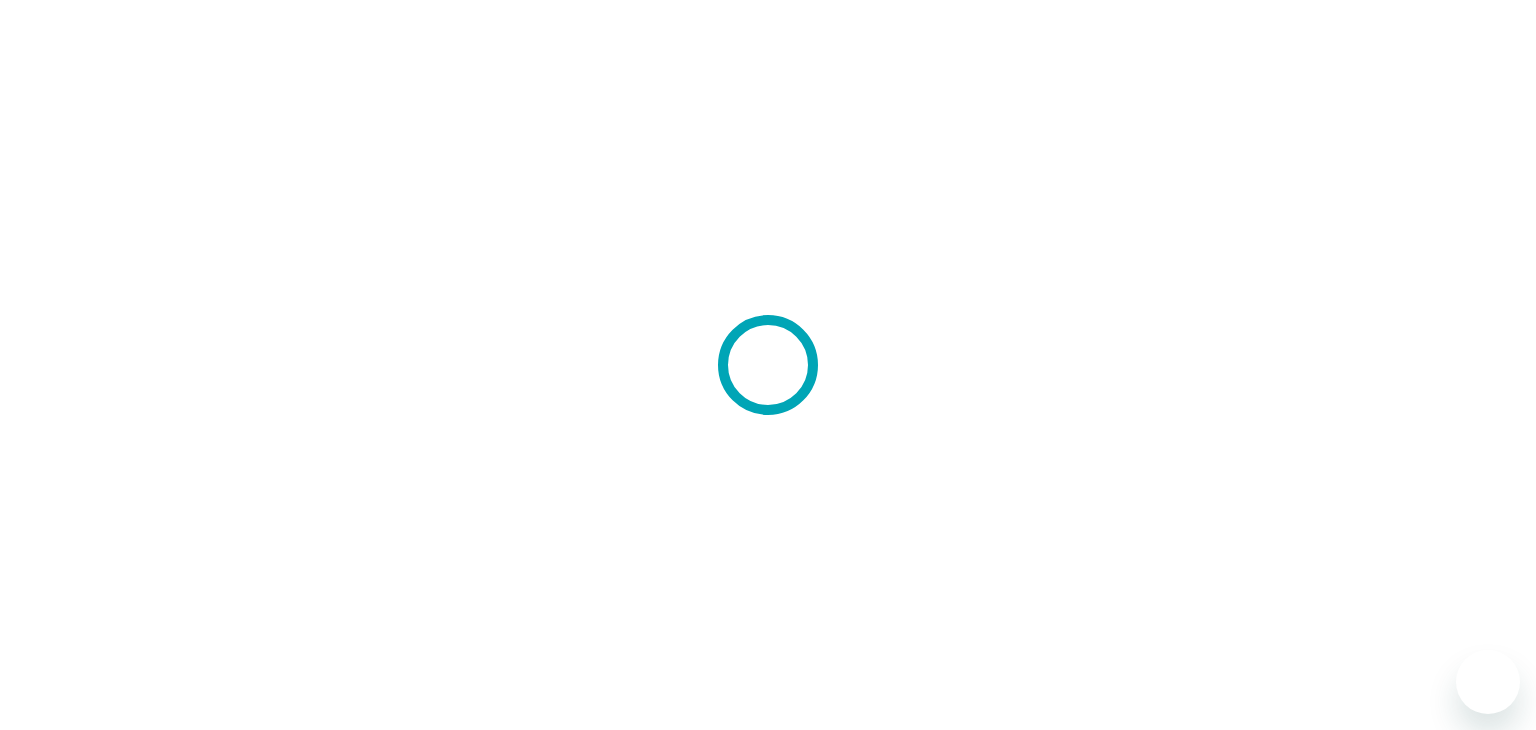 scroll, scrollTop: 0, scrollLeft: 0, axis: both 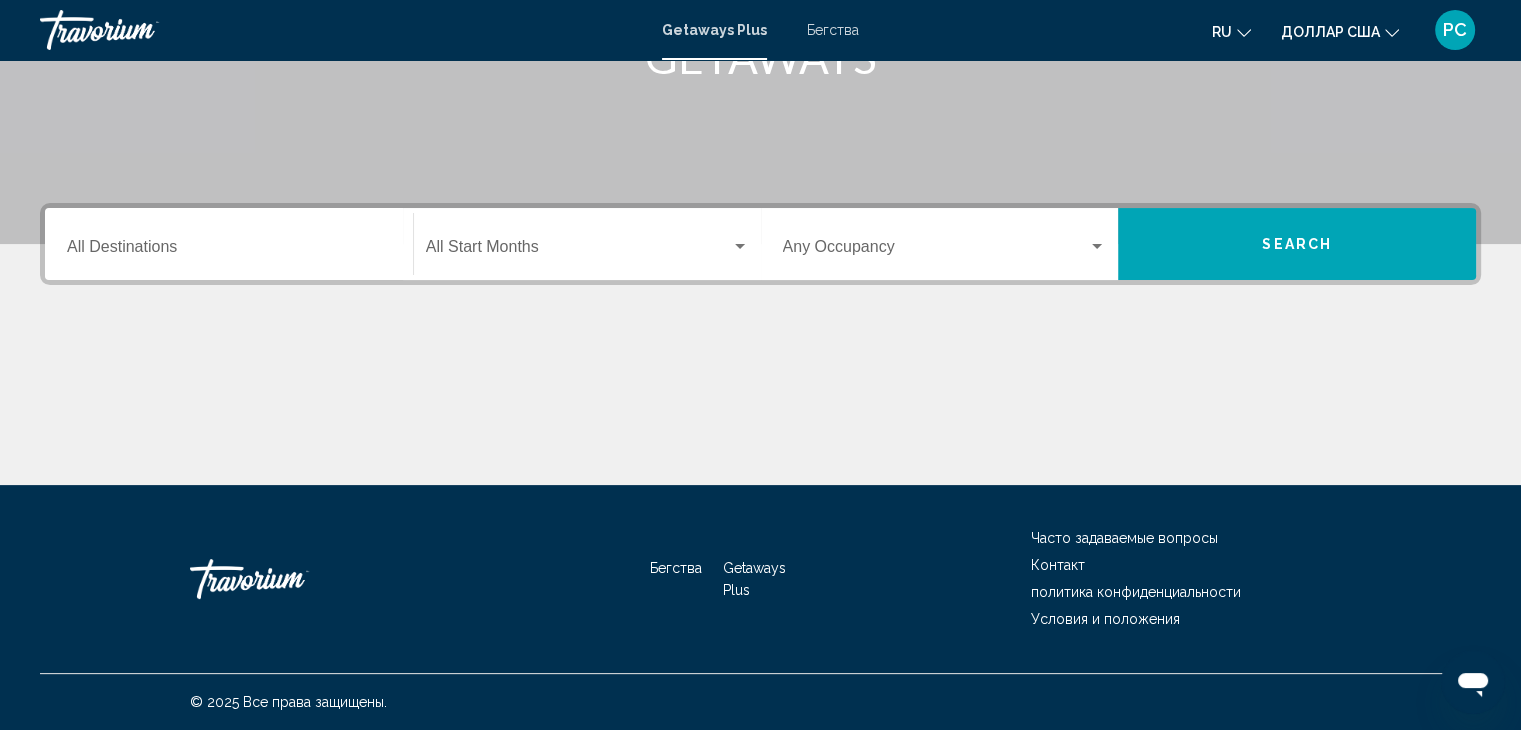 click on "Destination All Destinations" at bounding box center [229, 244] 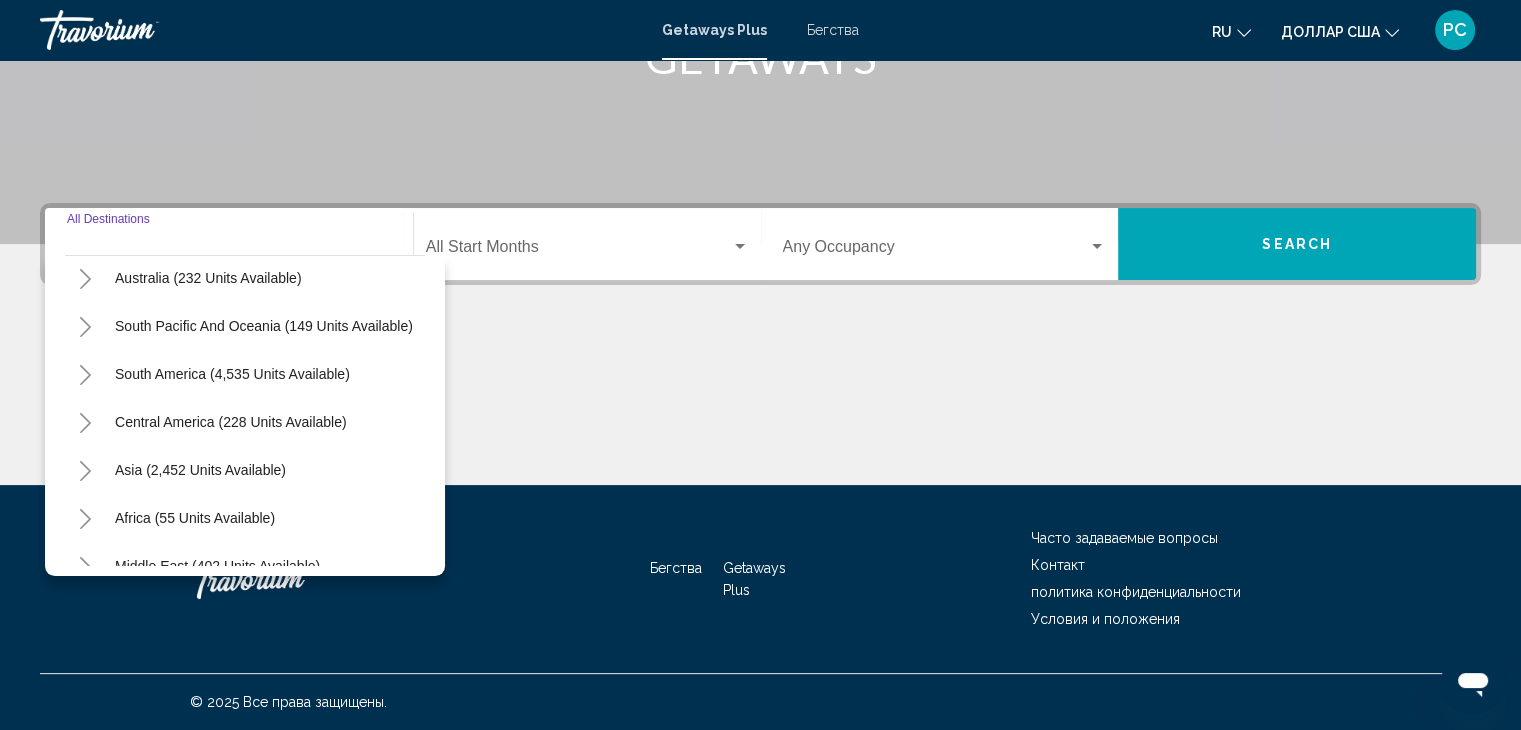 scroll, scrollTop: 339, scrollLeft: 0, axis: vertical 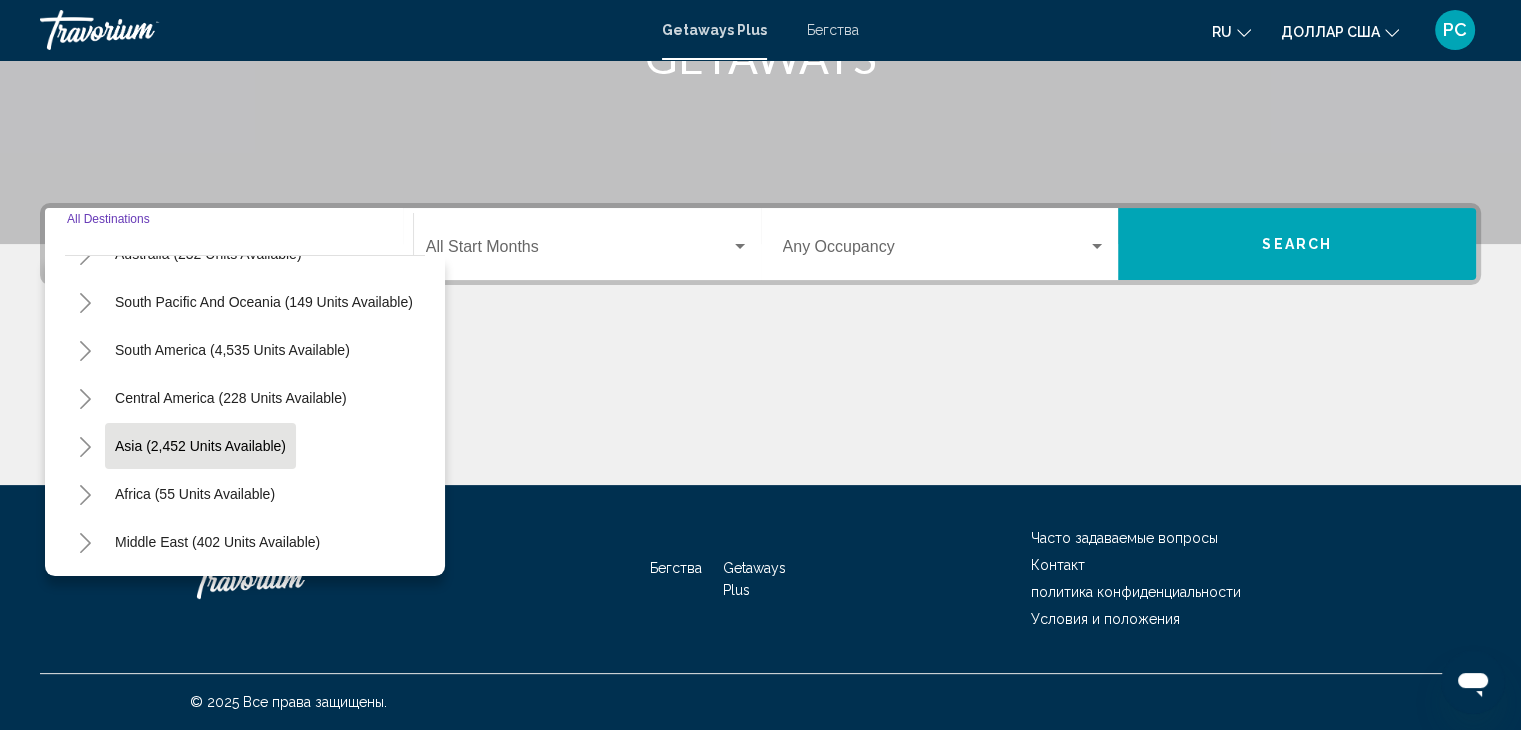 click on "Asia (2,452 units available)" at bounding box center (195, 494) 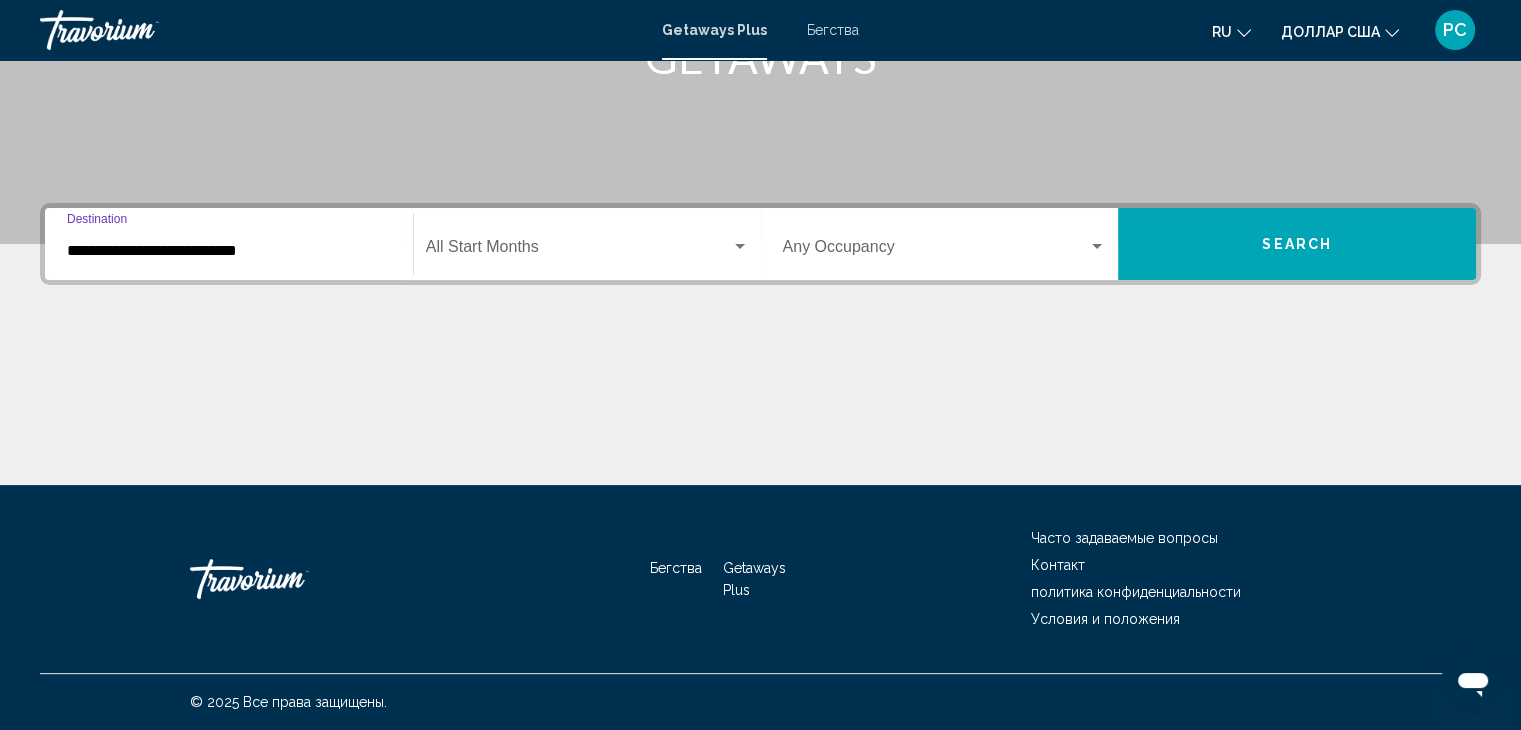 click on "**********" at bounding box center [229, 251] 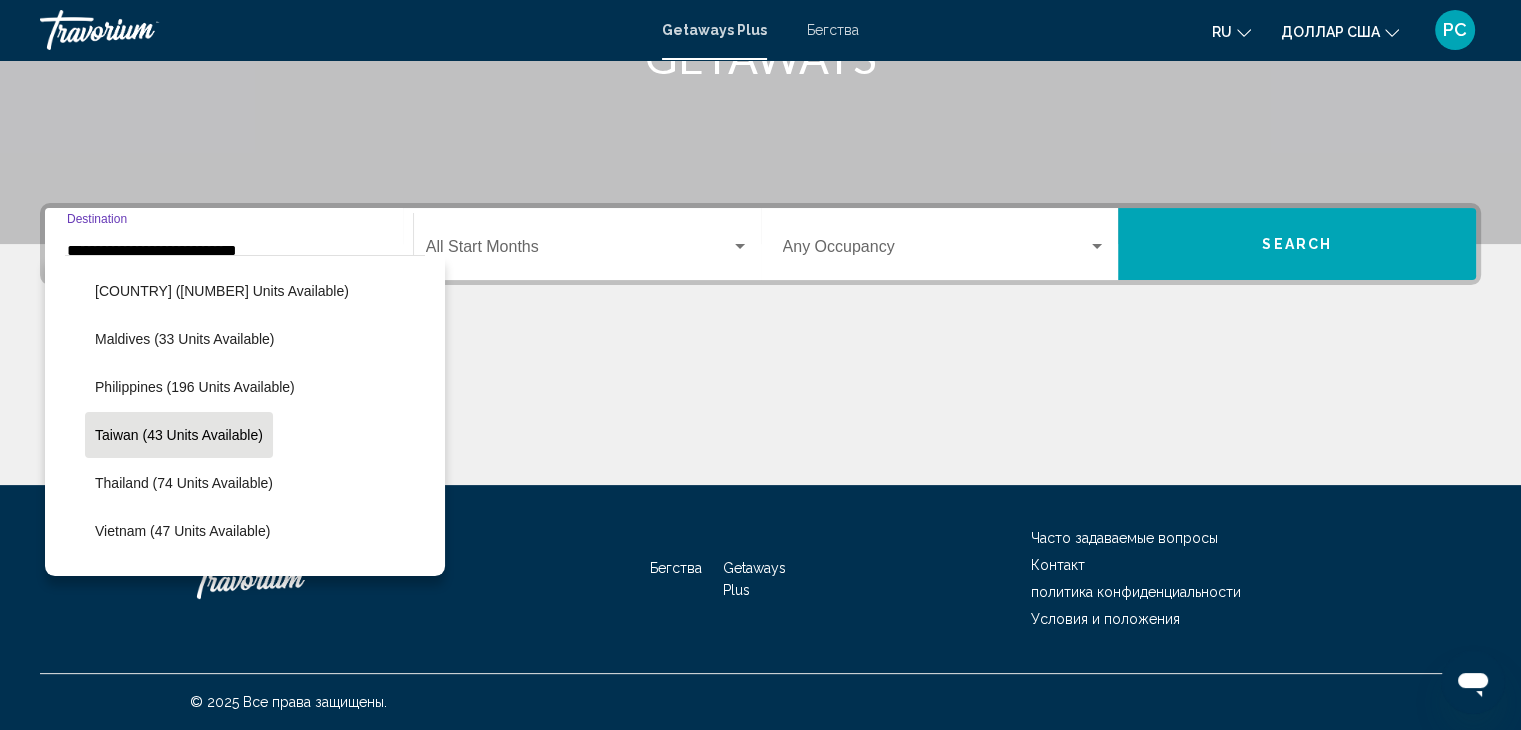scroll, scrollTop: 819, scrollLeft: 0, axis: vertical 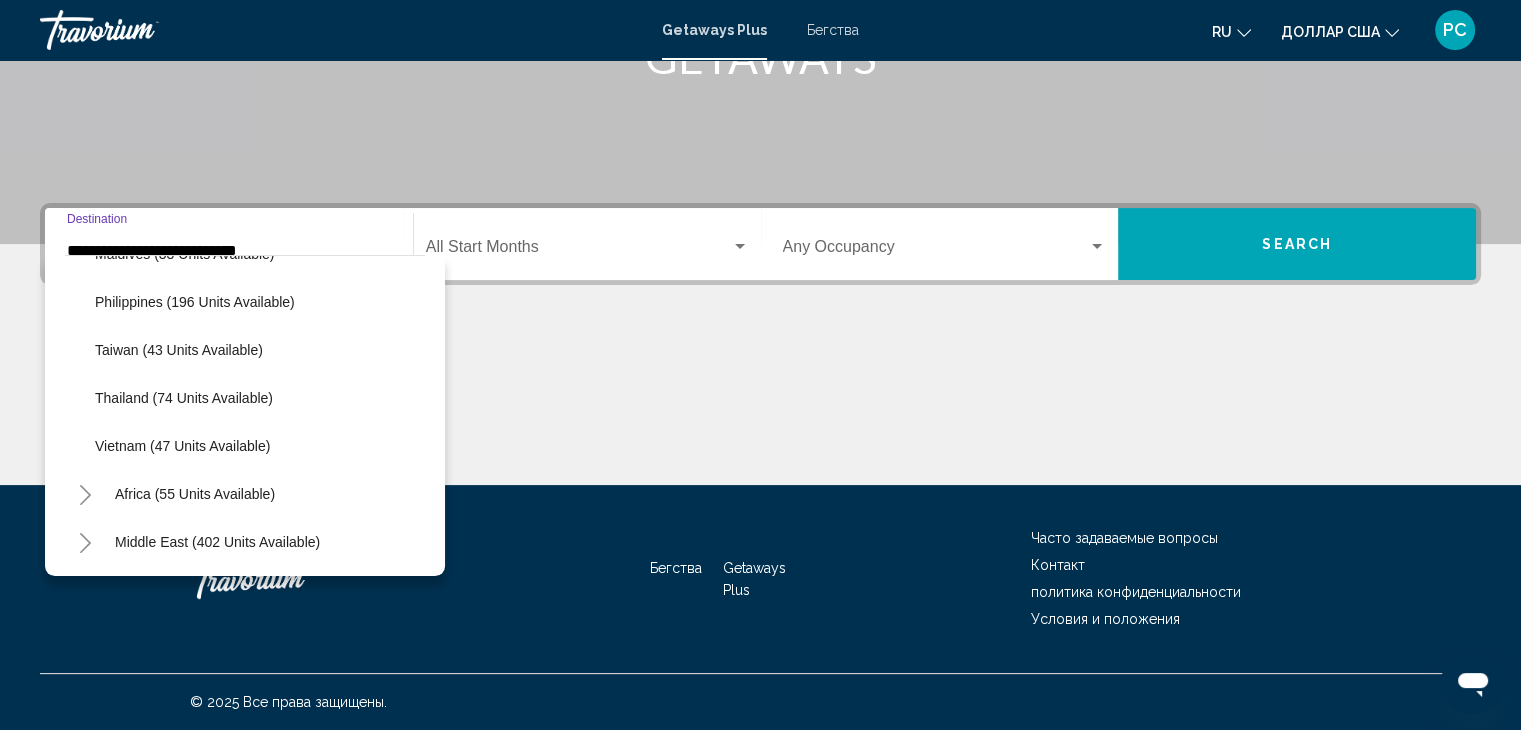 click 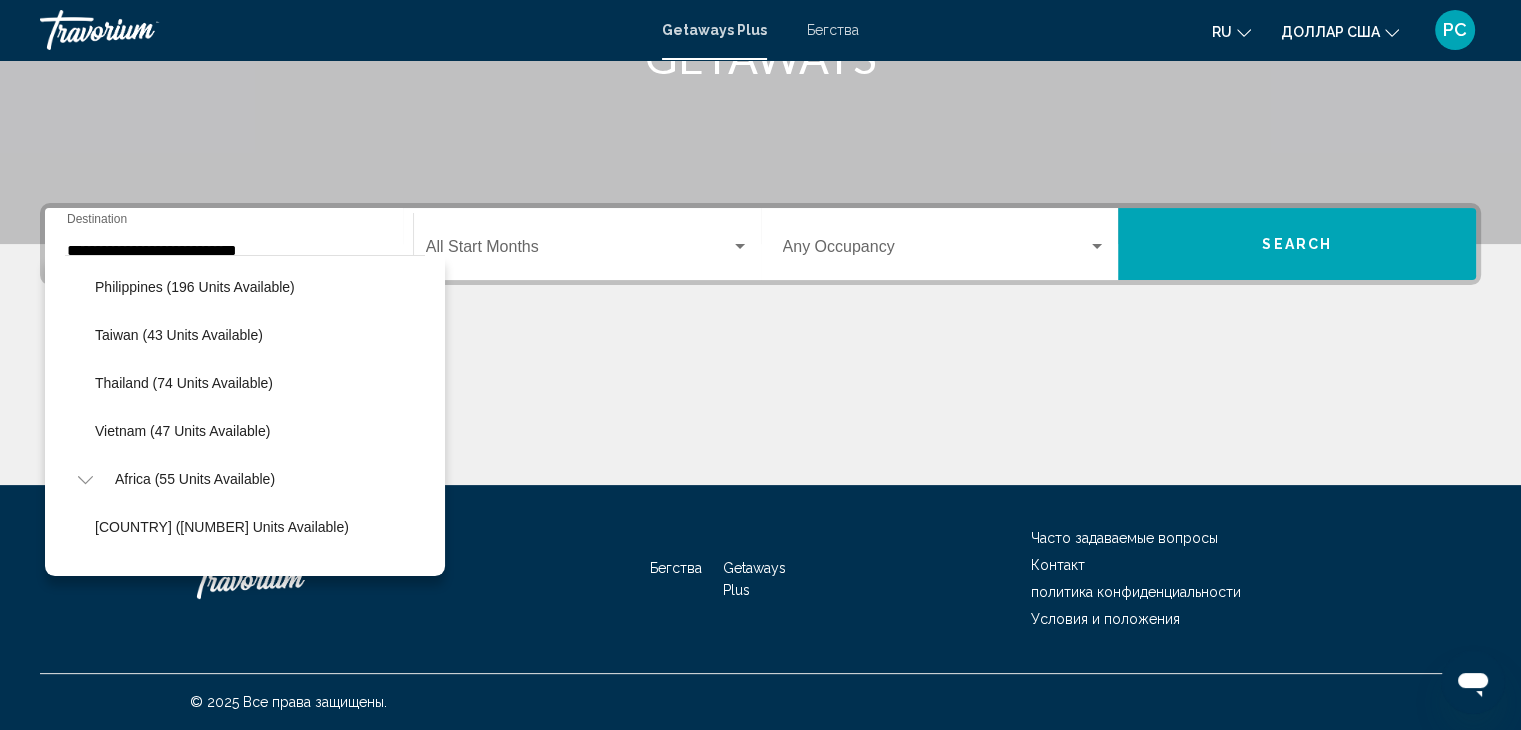 scroll, scrollTop: 915, scrollLeft: 0, axis: vertical 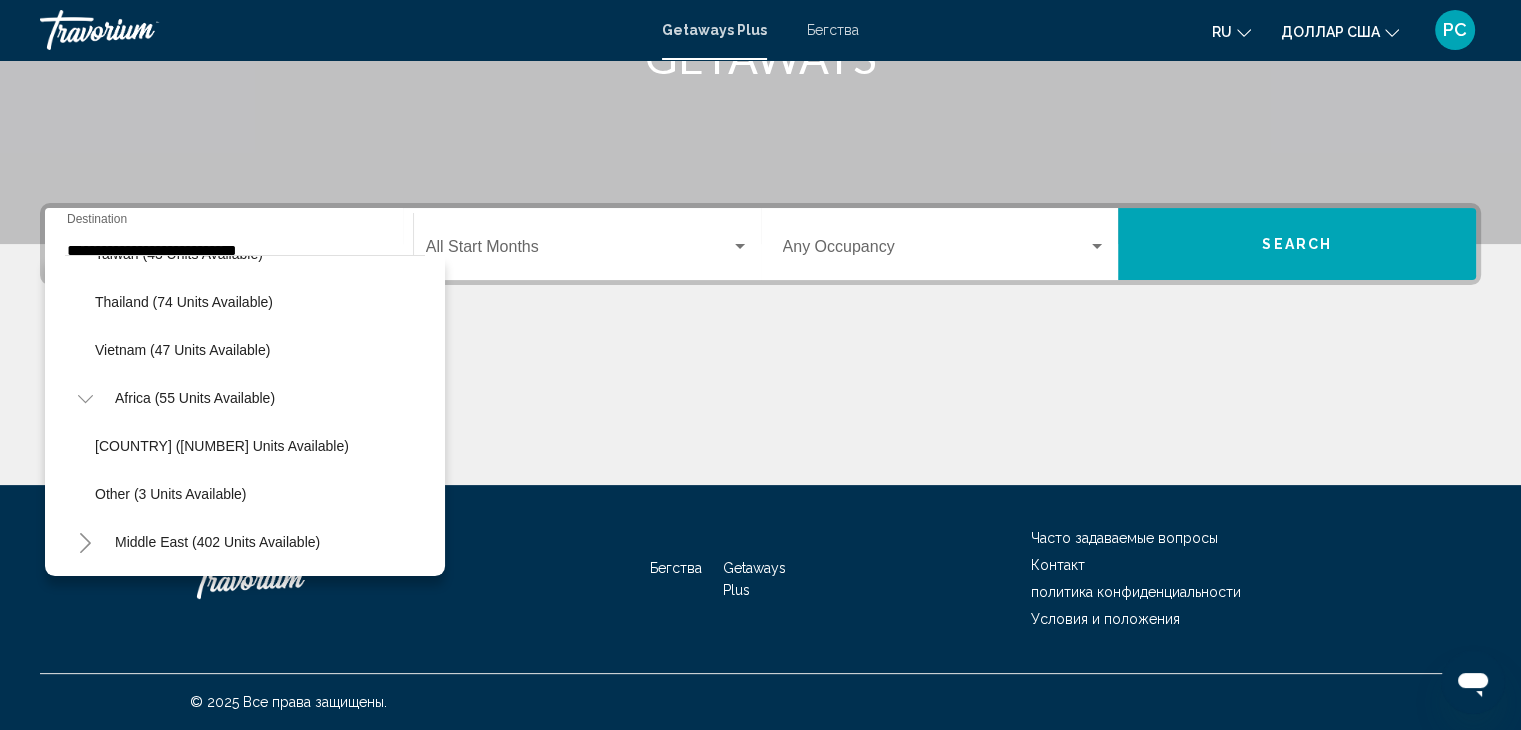 click 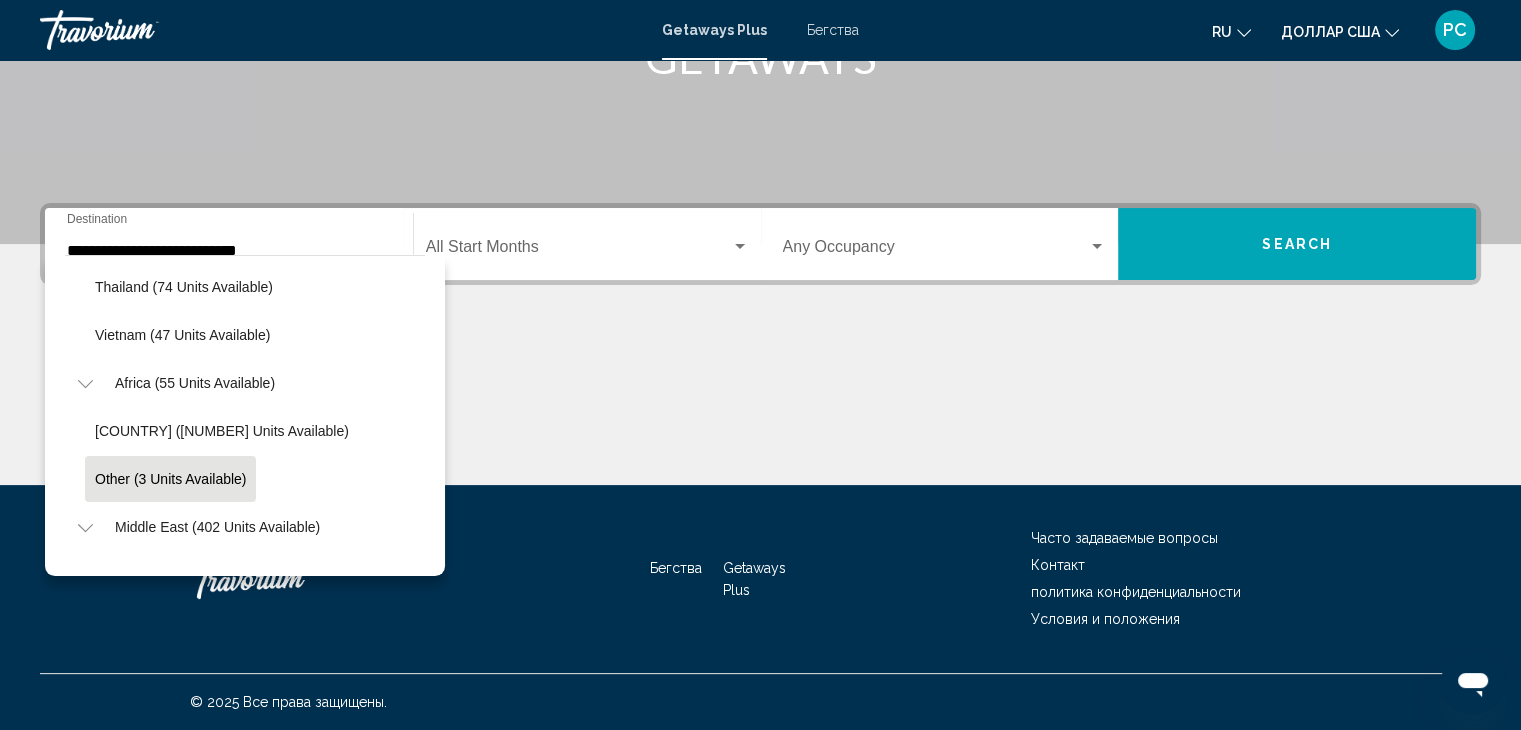 scroll, scrollTop: 1059, scrollLeft: 0, axis: vertical 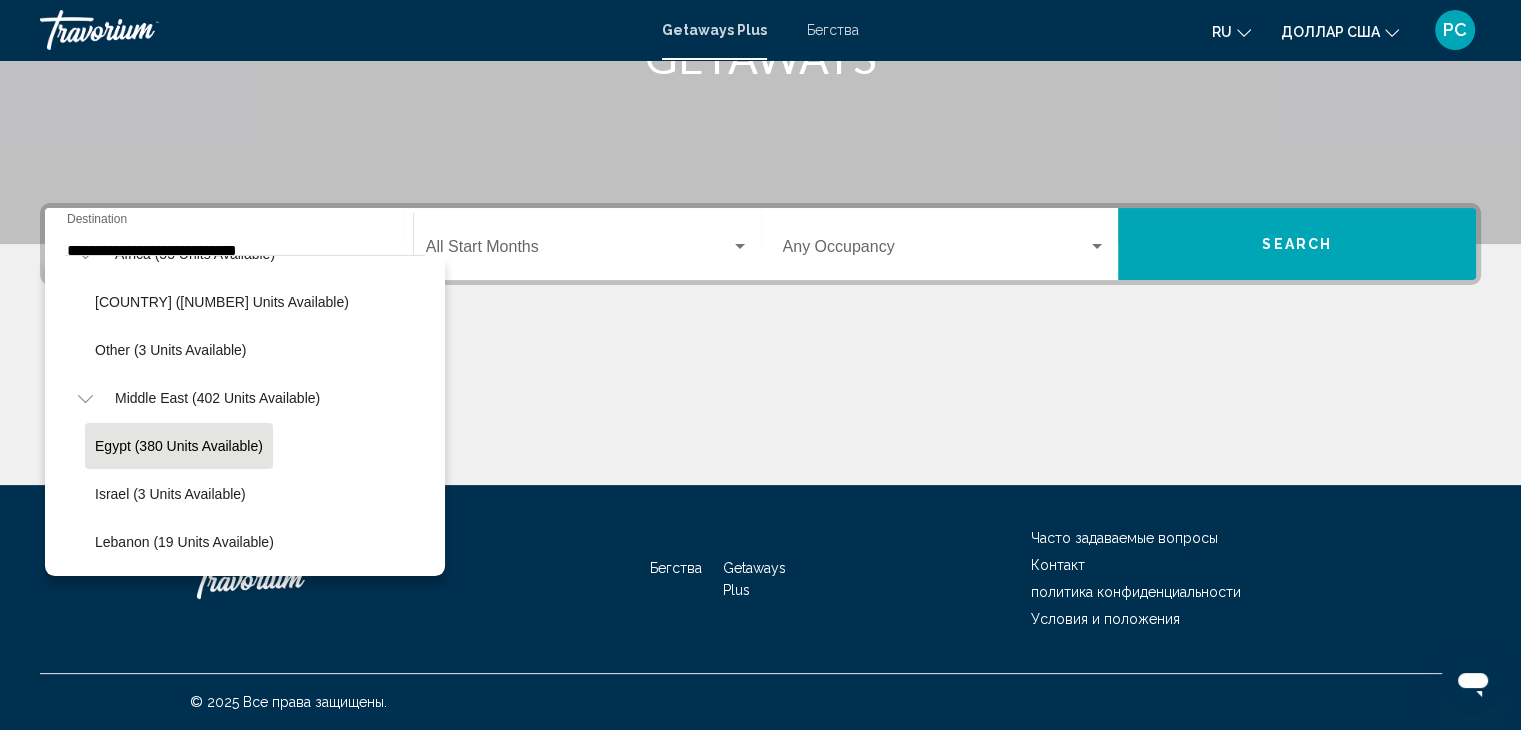 click on "Egypt (380 units available)" 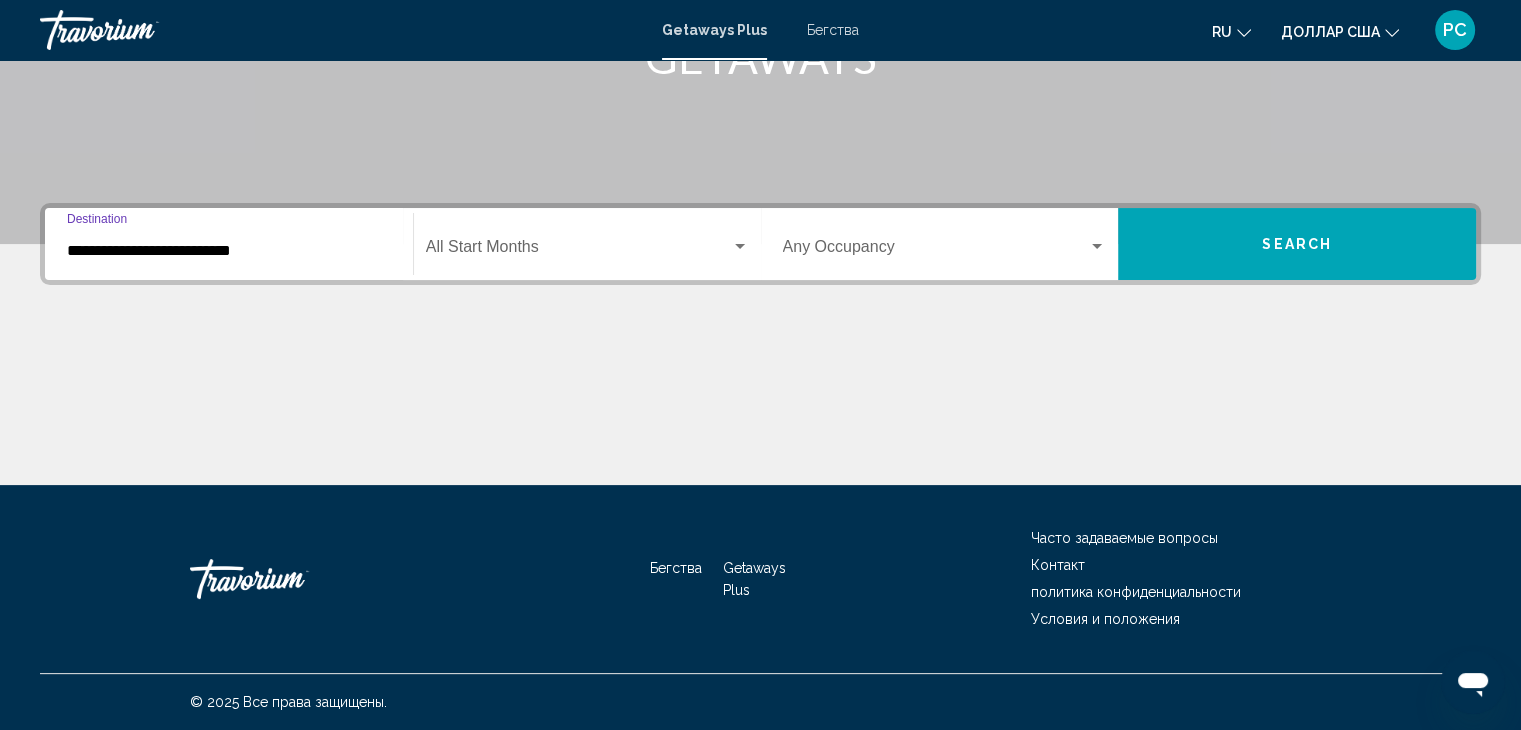 click at bounding box center [578, 251] 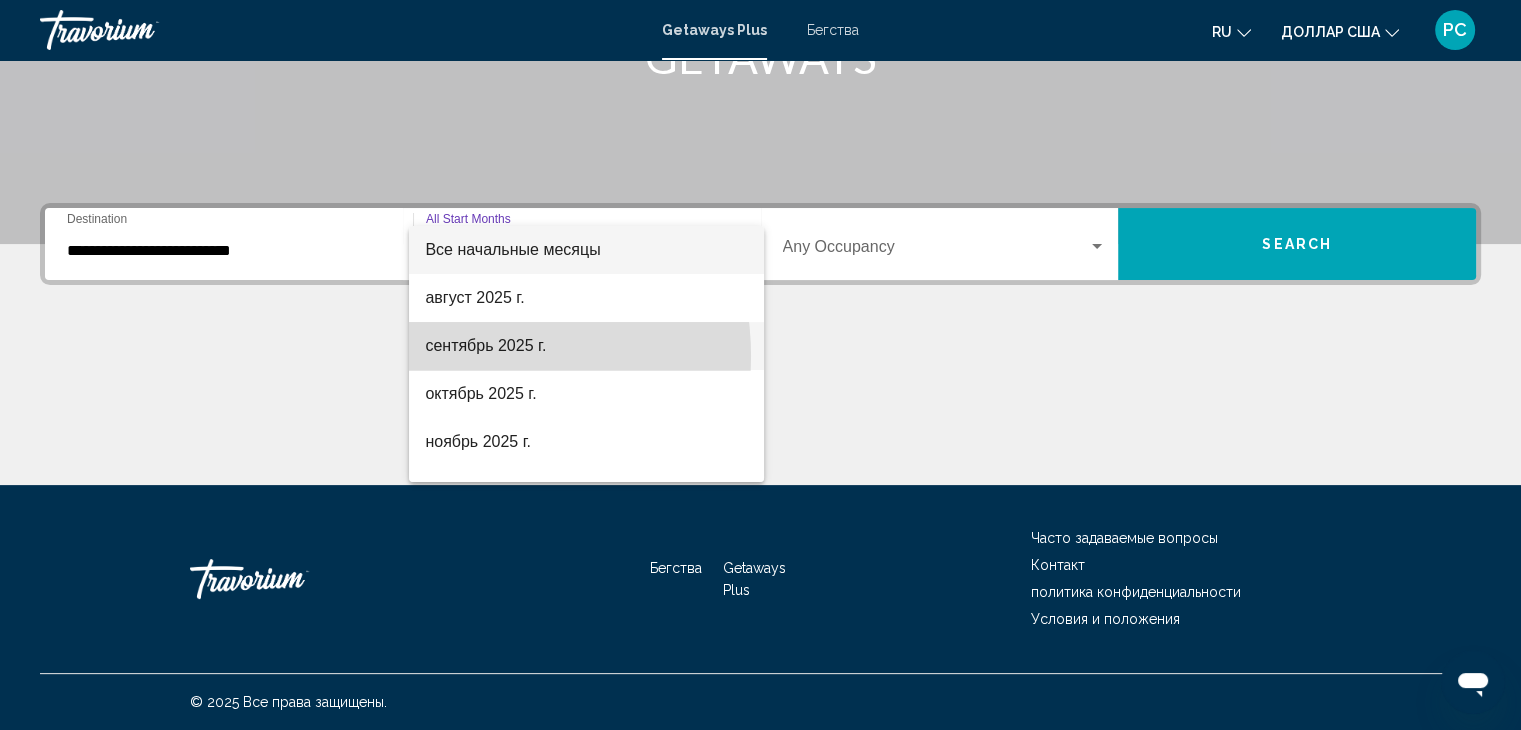 click on "сентябрь 2025 г." at bounding box center [586, 346] 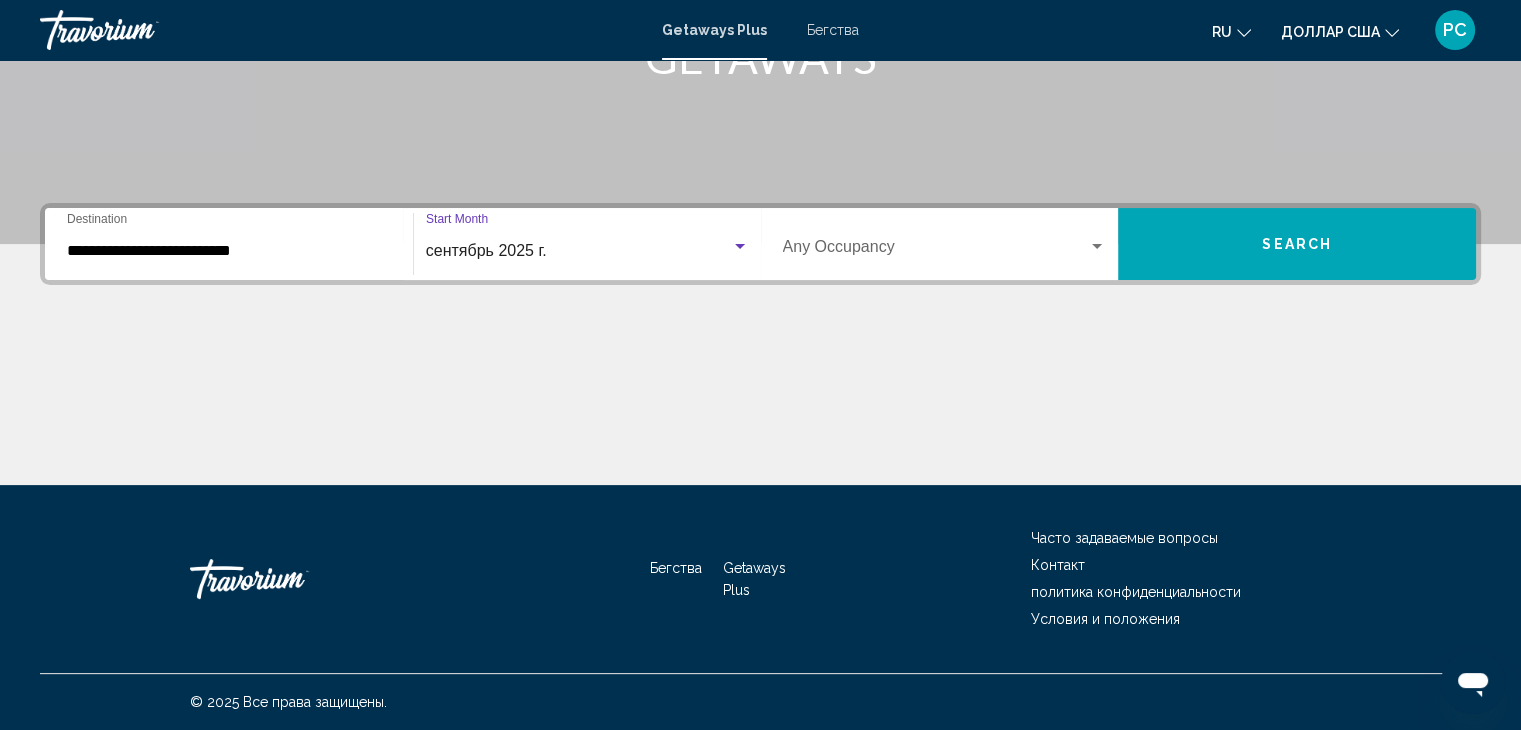 click at bounding box center [936, 251] 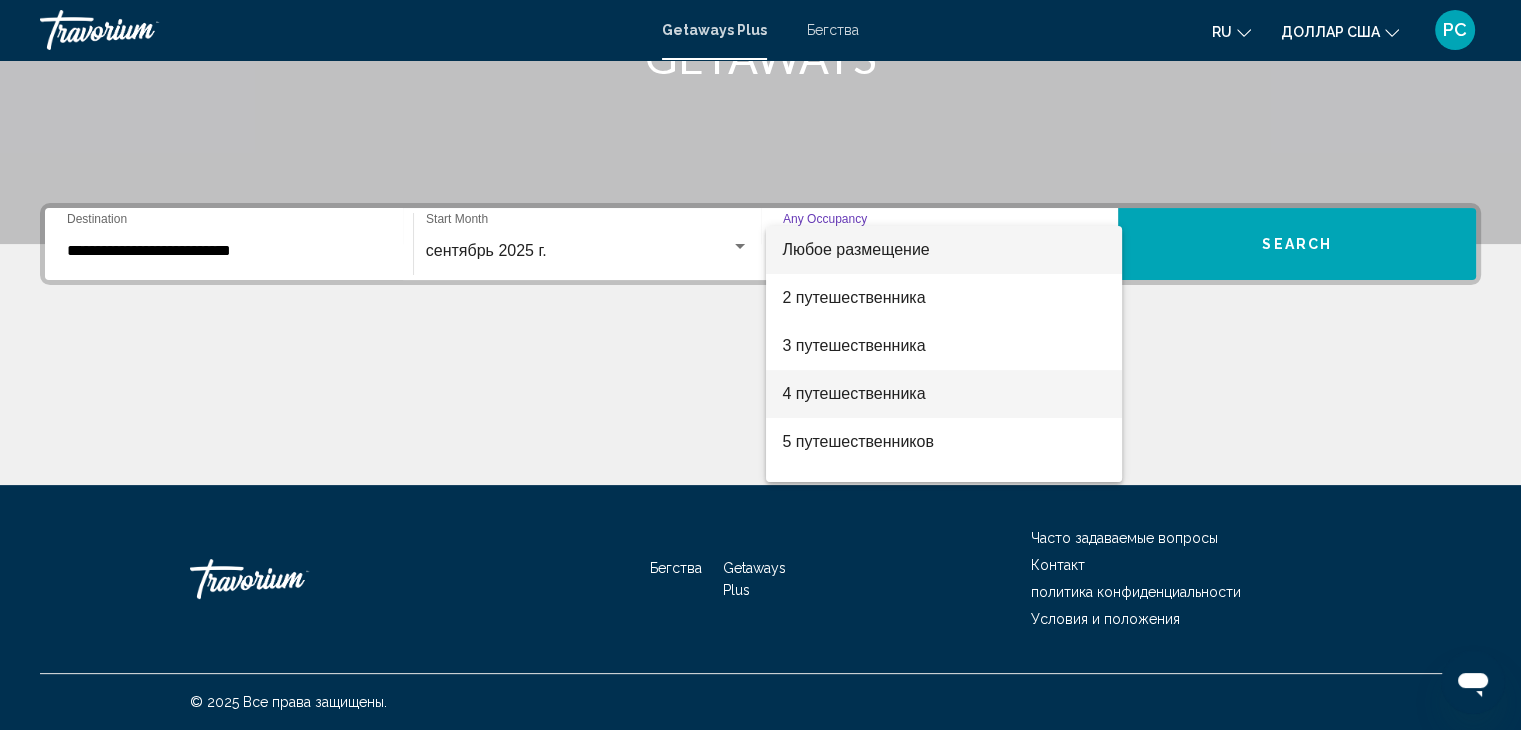click on "4 путешественника" at bounding box center [853, 393] 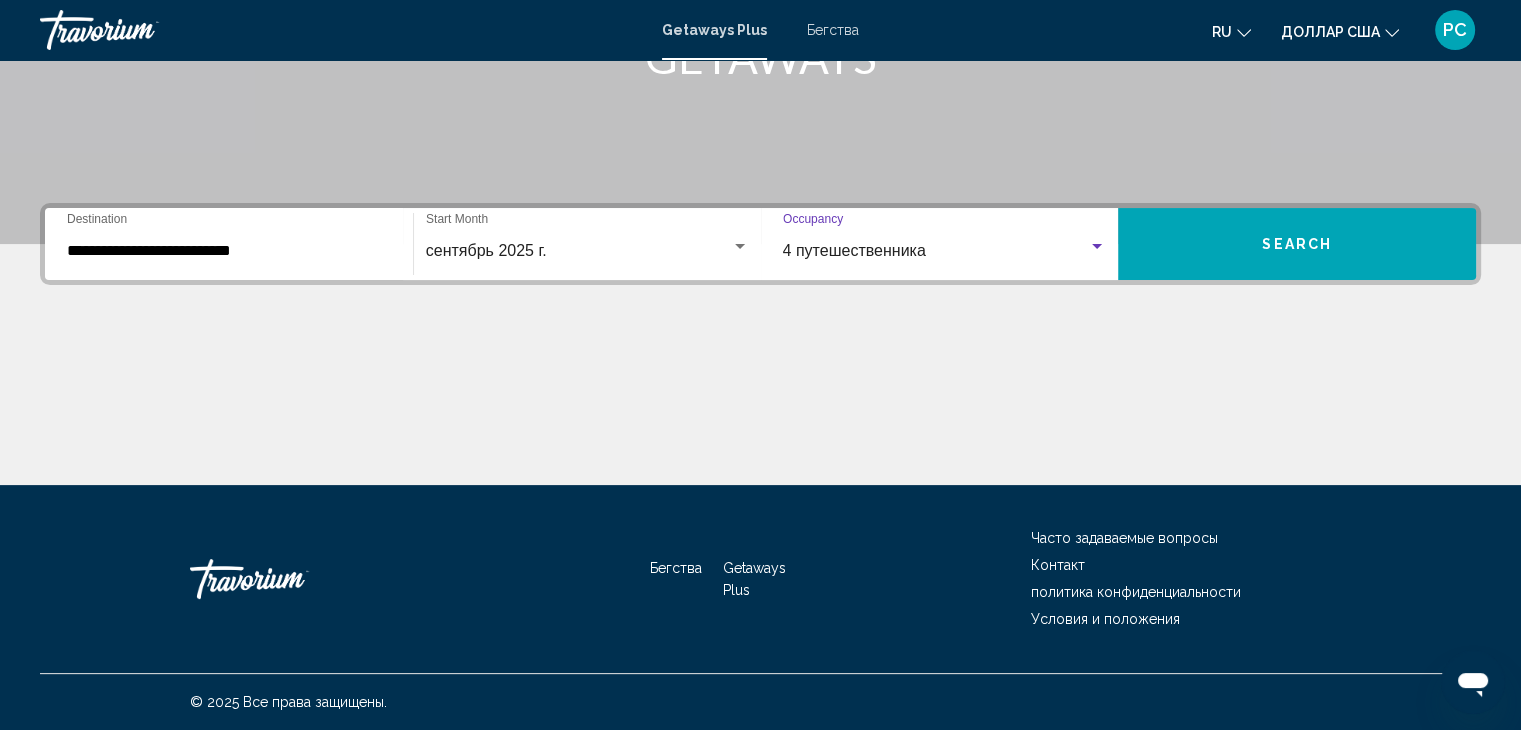 click on "Search" at bounding box center [1297, 244] 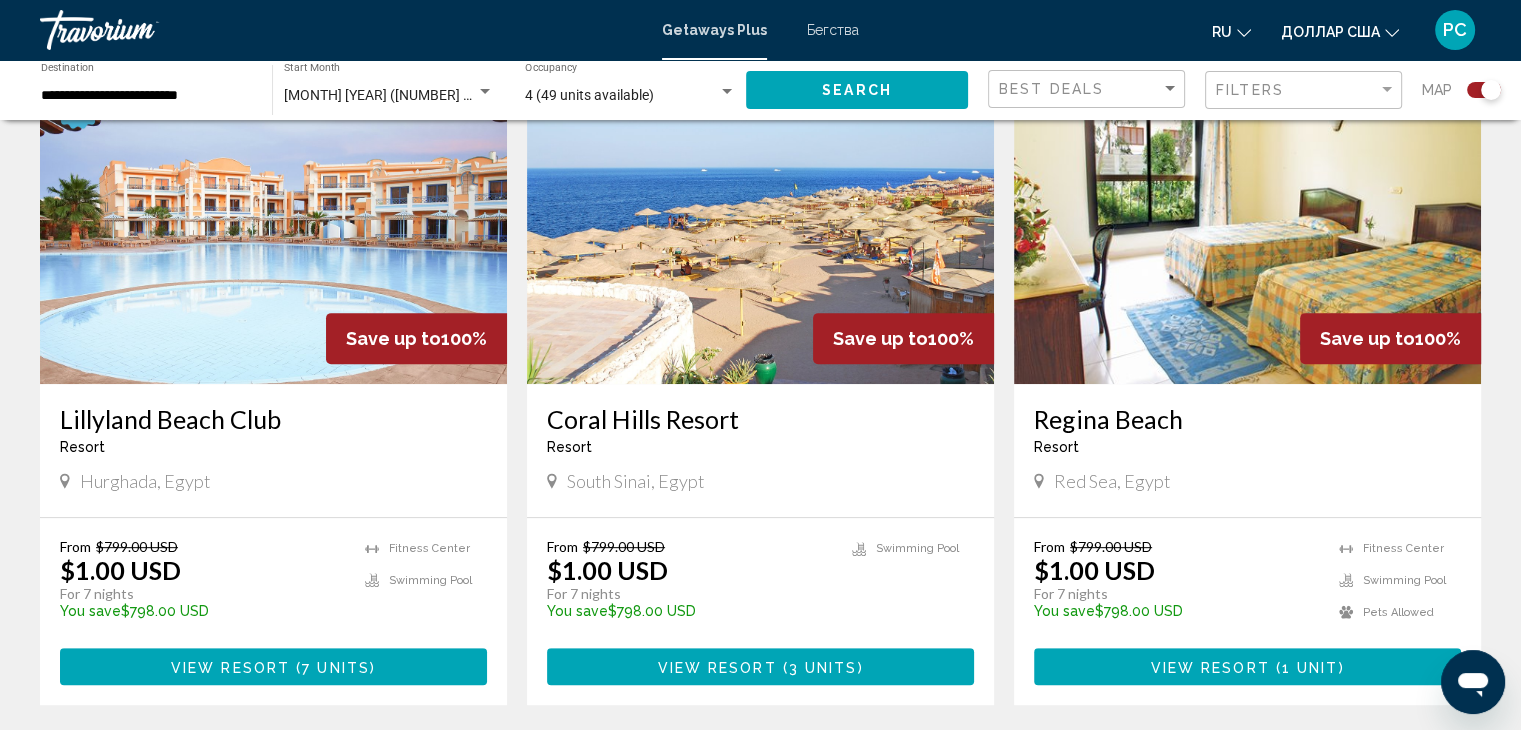 scroll, scrollTop: 800, scrollLeft: 0, axis: vertical 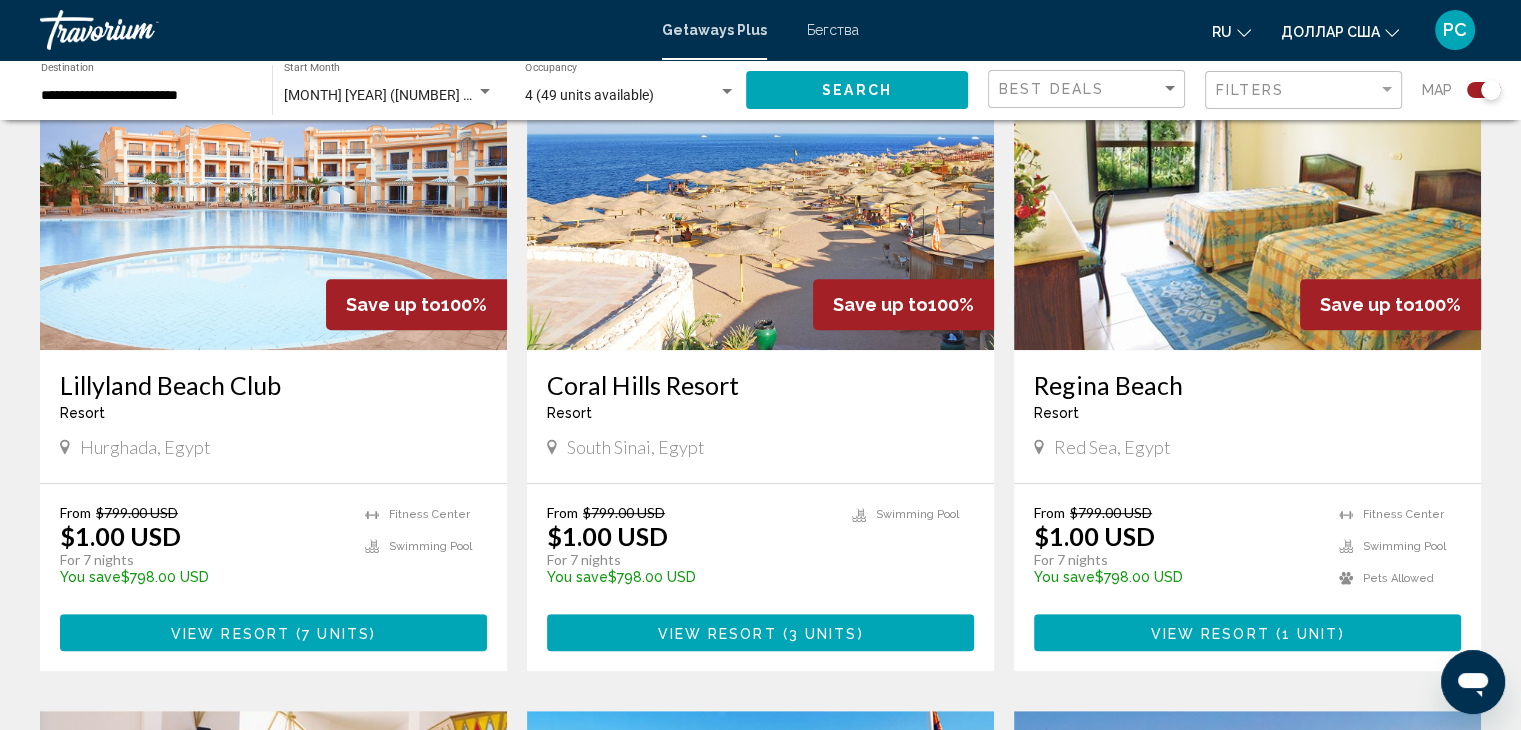 click at bounding box center [273, 190] 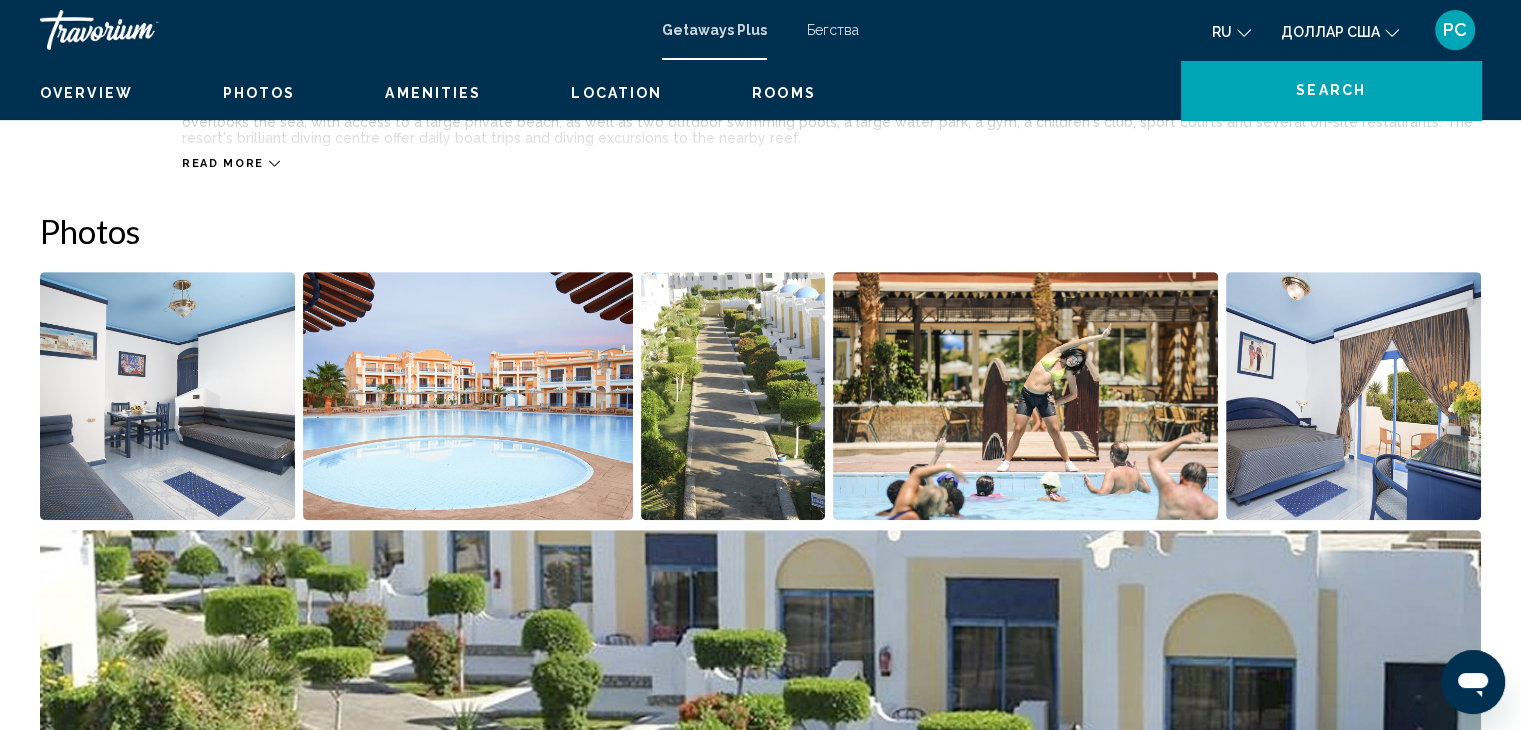 scroll, scrollTop: 0, scrollLeft: 0, axis: both 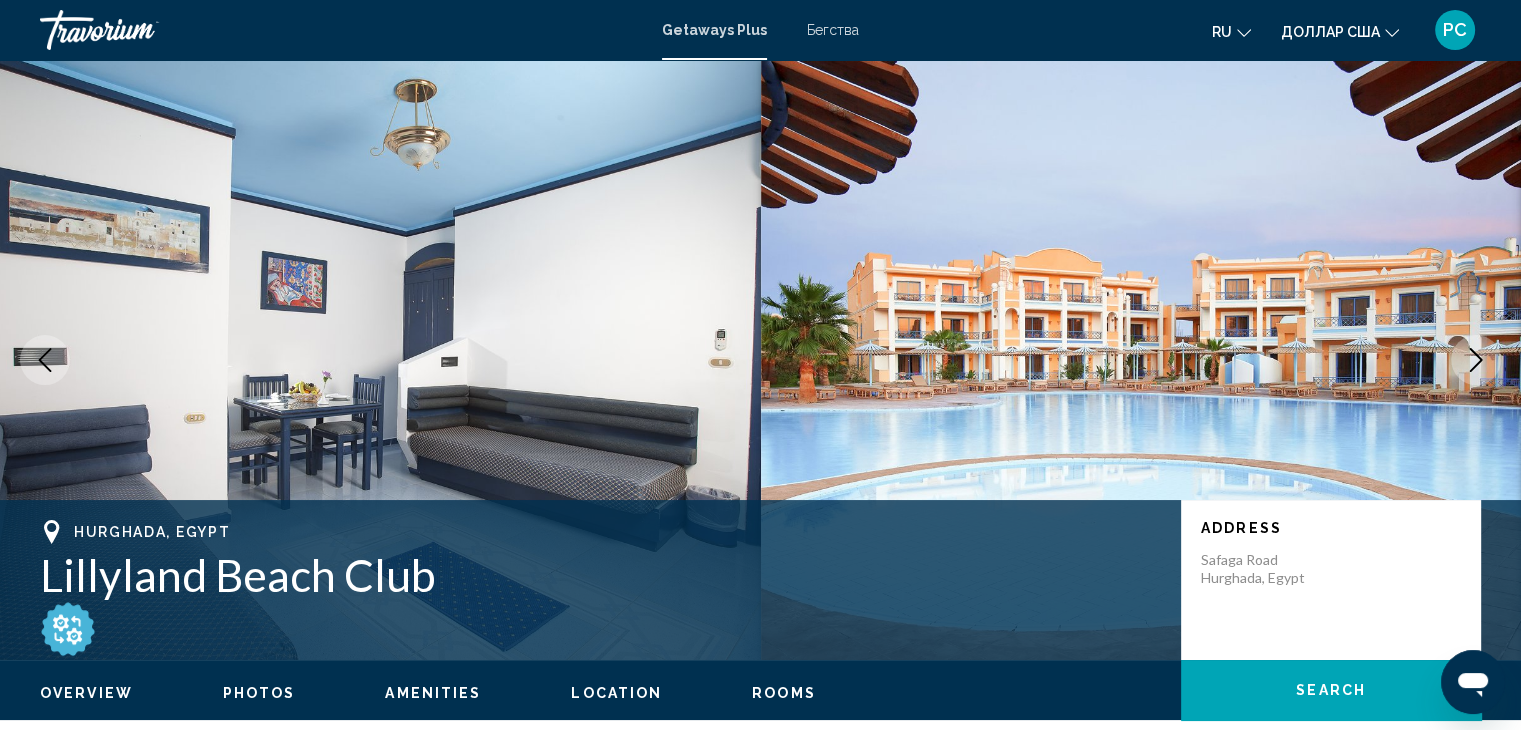 click 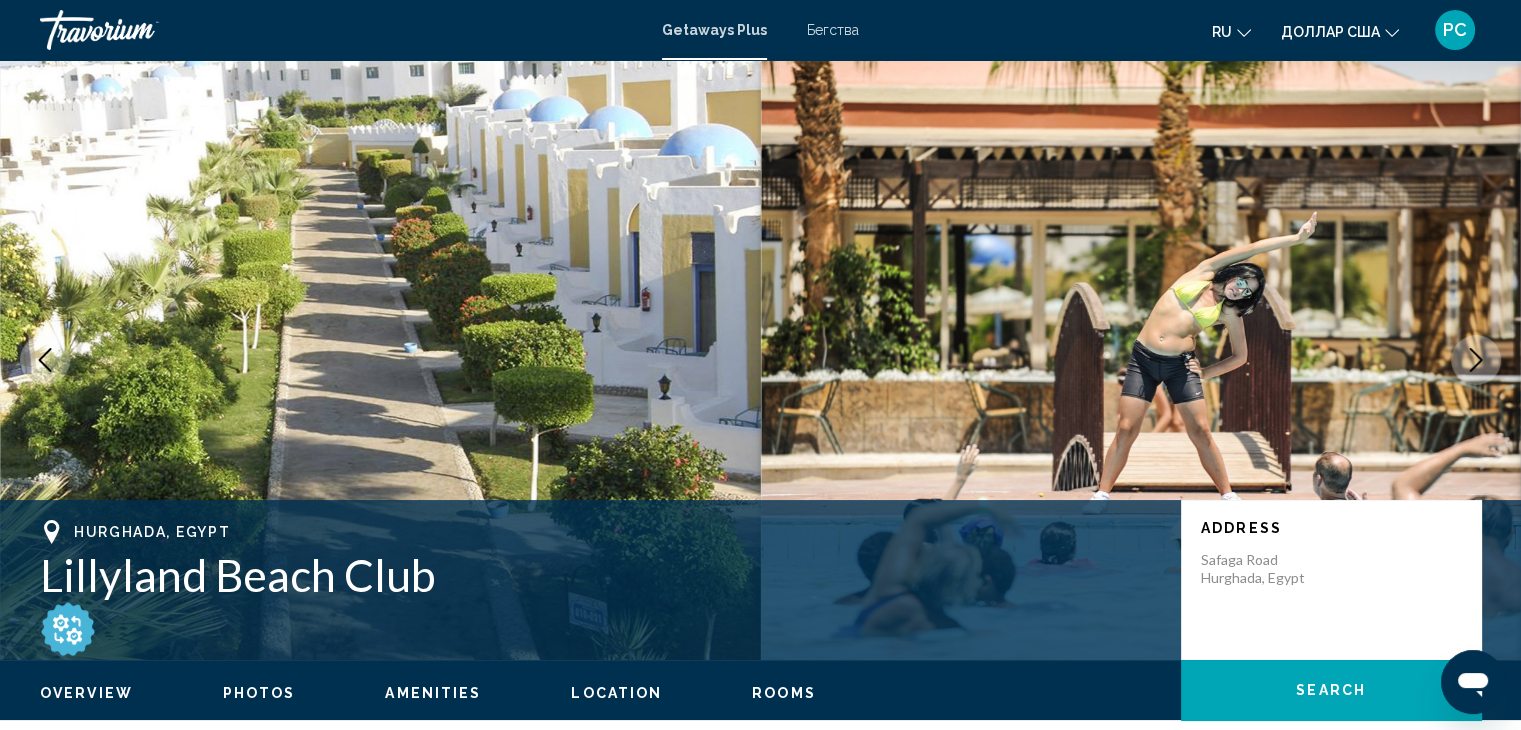 click 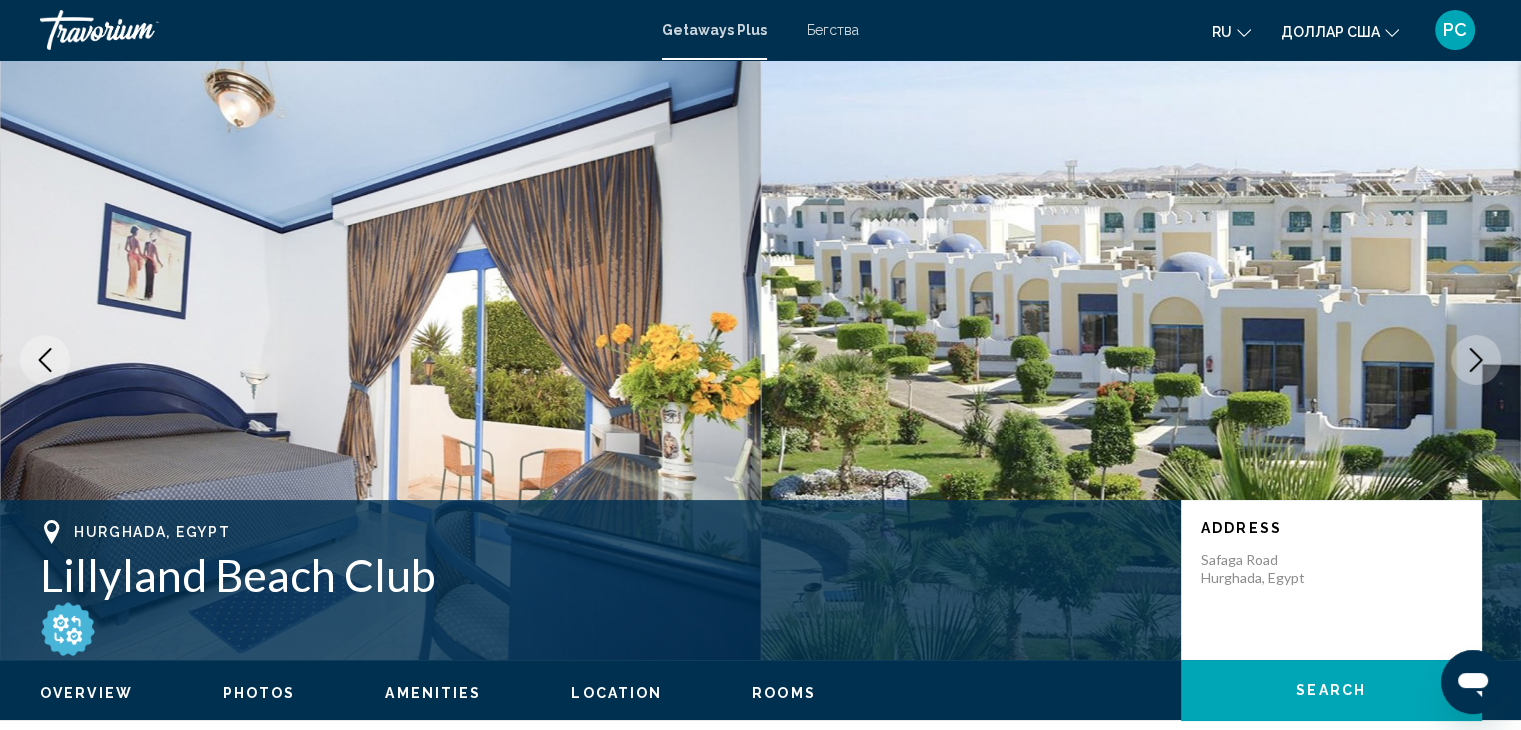 click 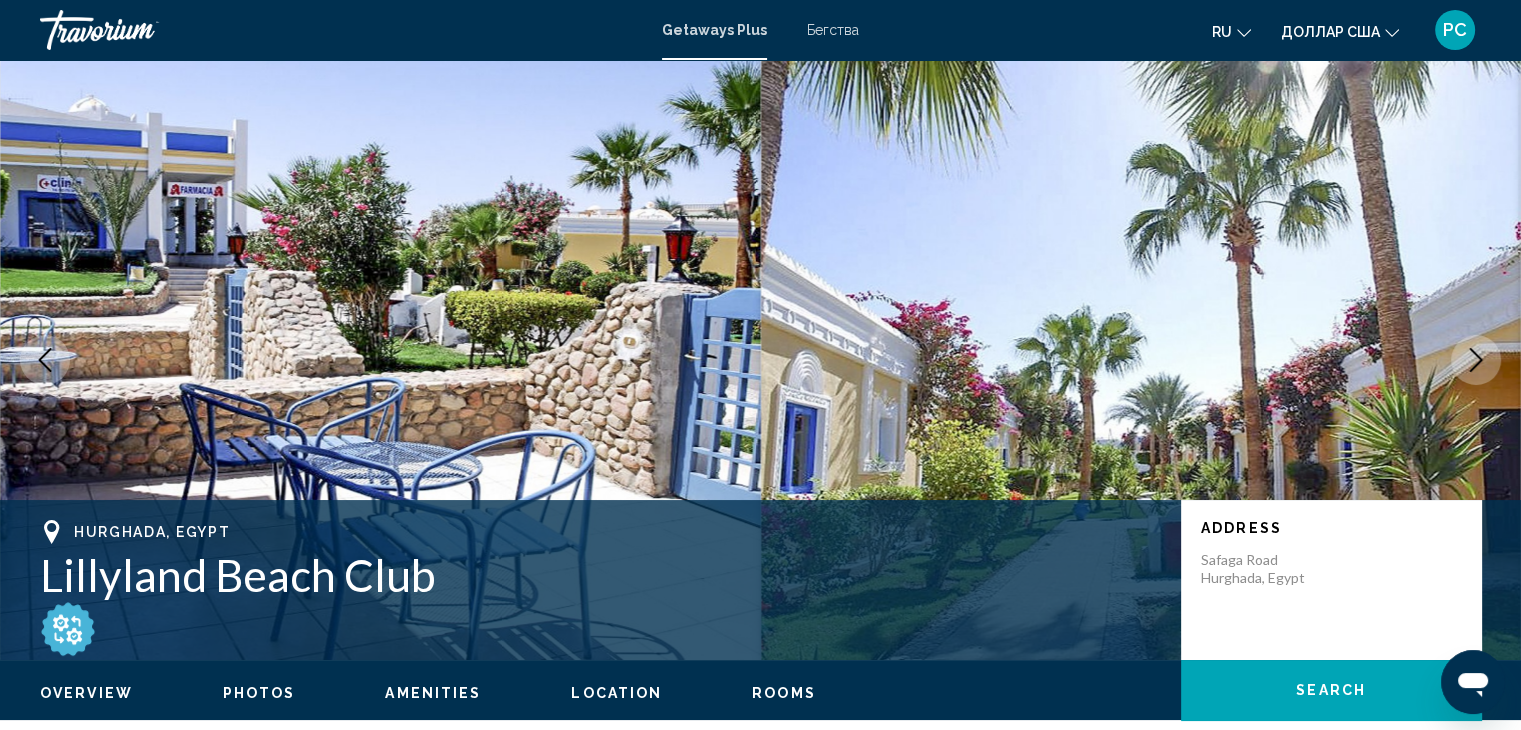 click 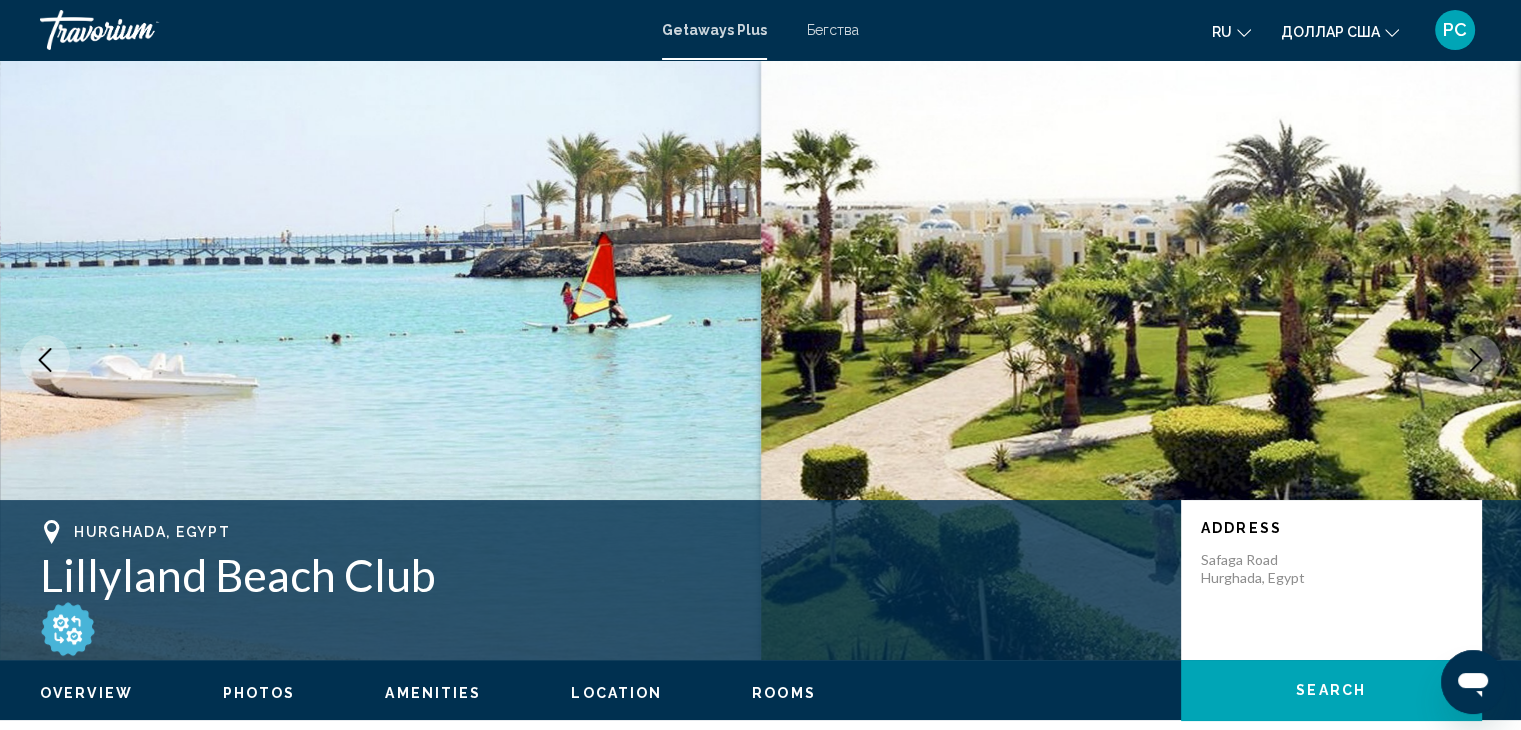 click 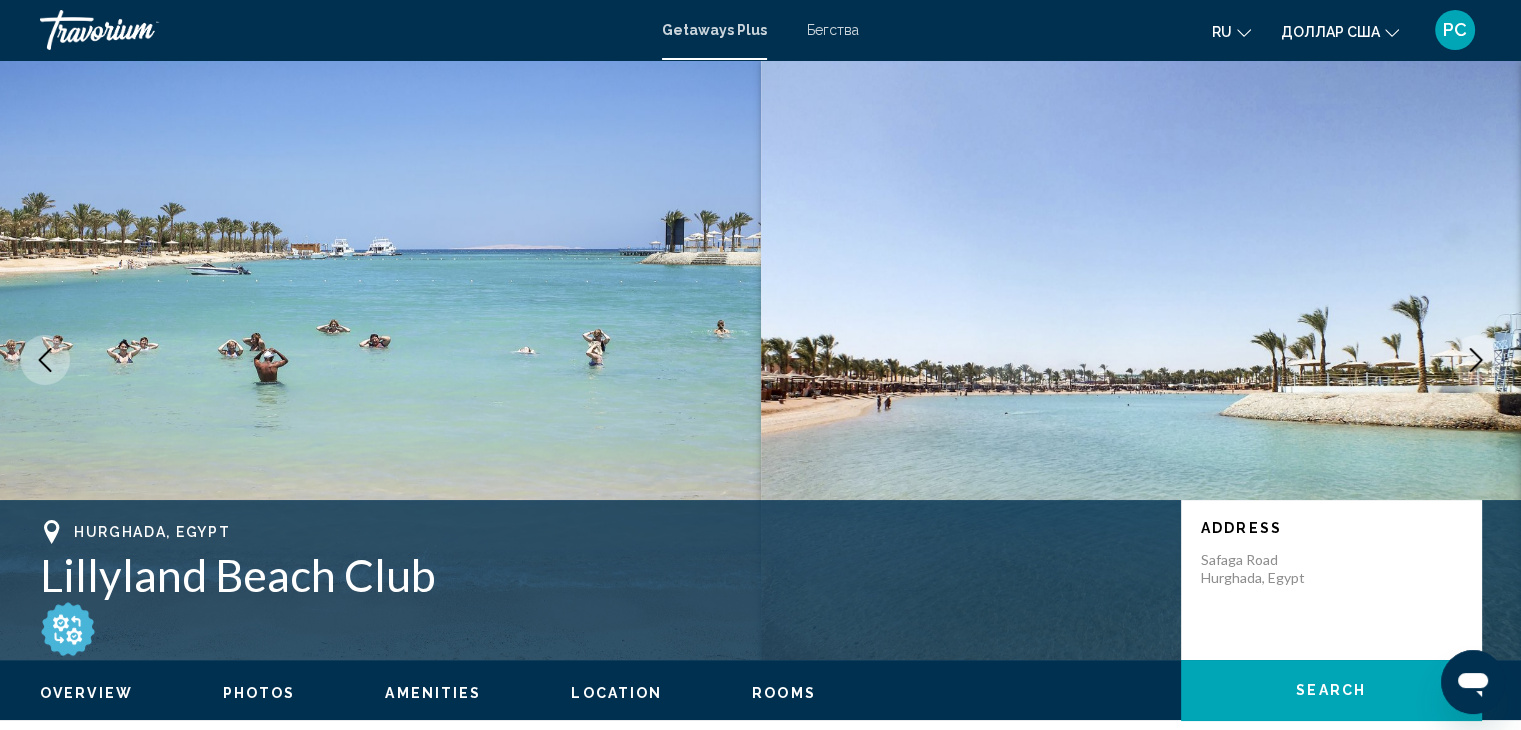 click 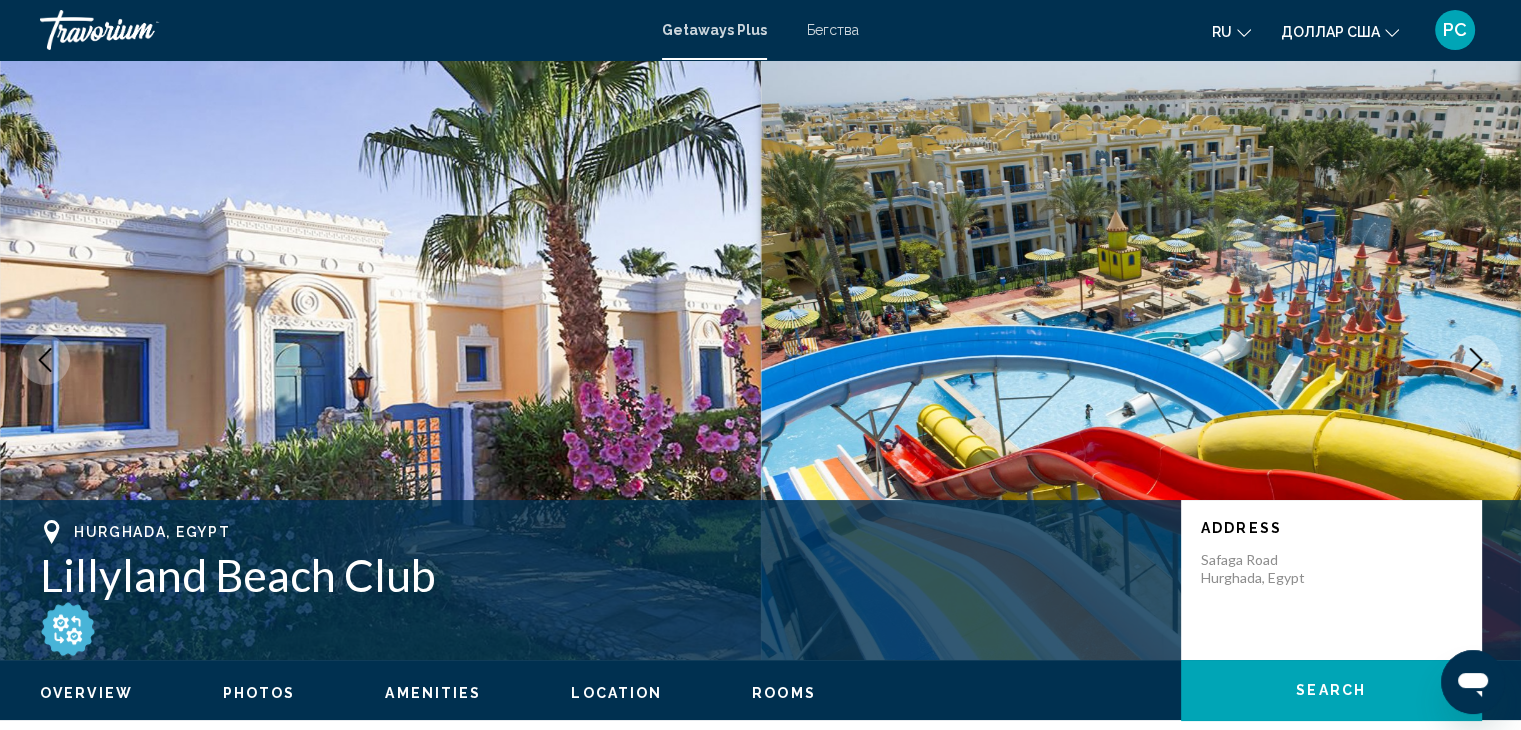 click 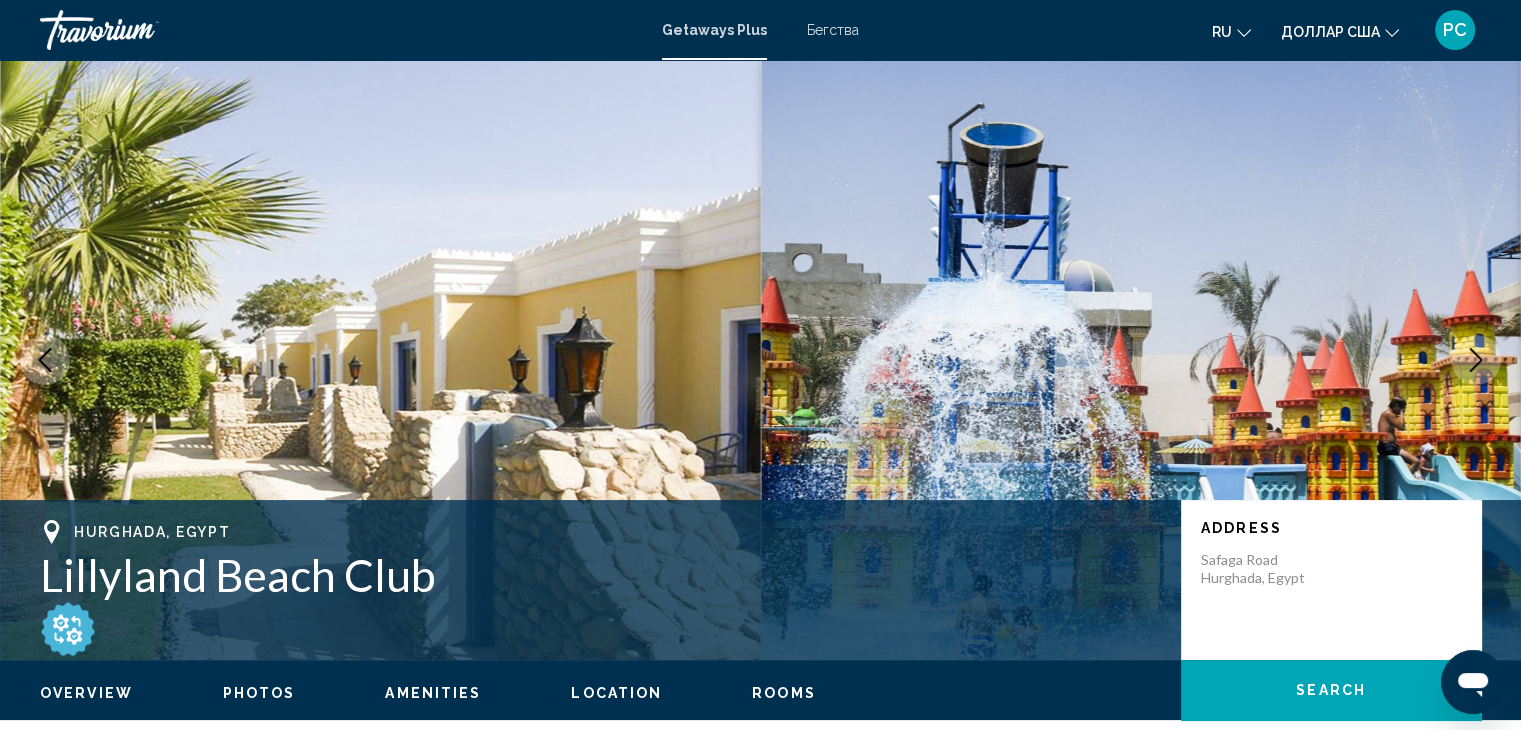 click 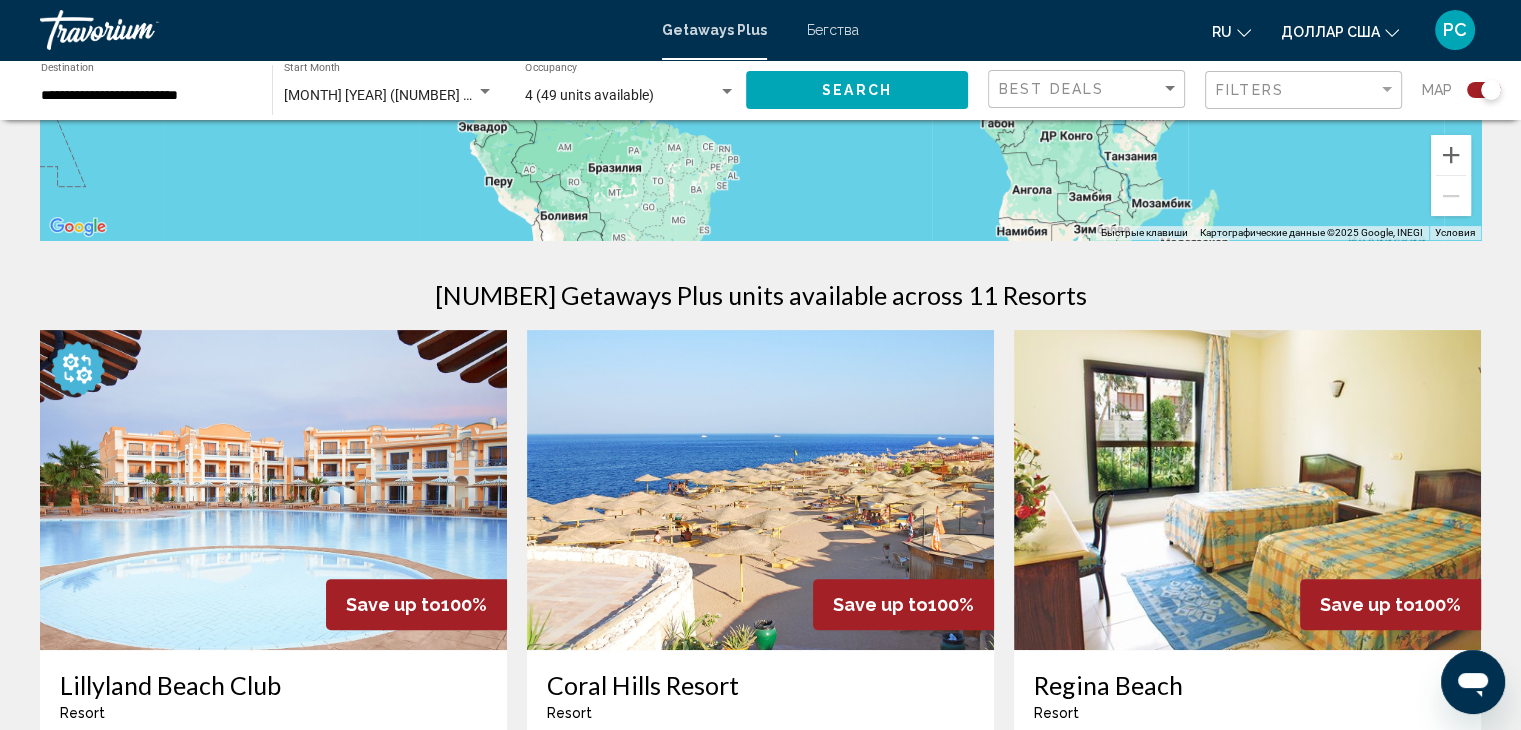 scroll, scrollTop: 600, scrollLeft: 0, axis: vertical 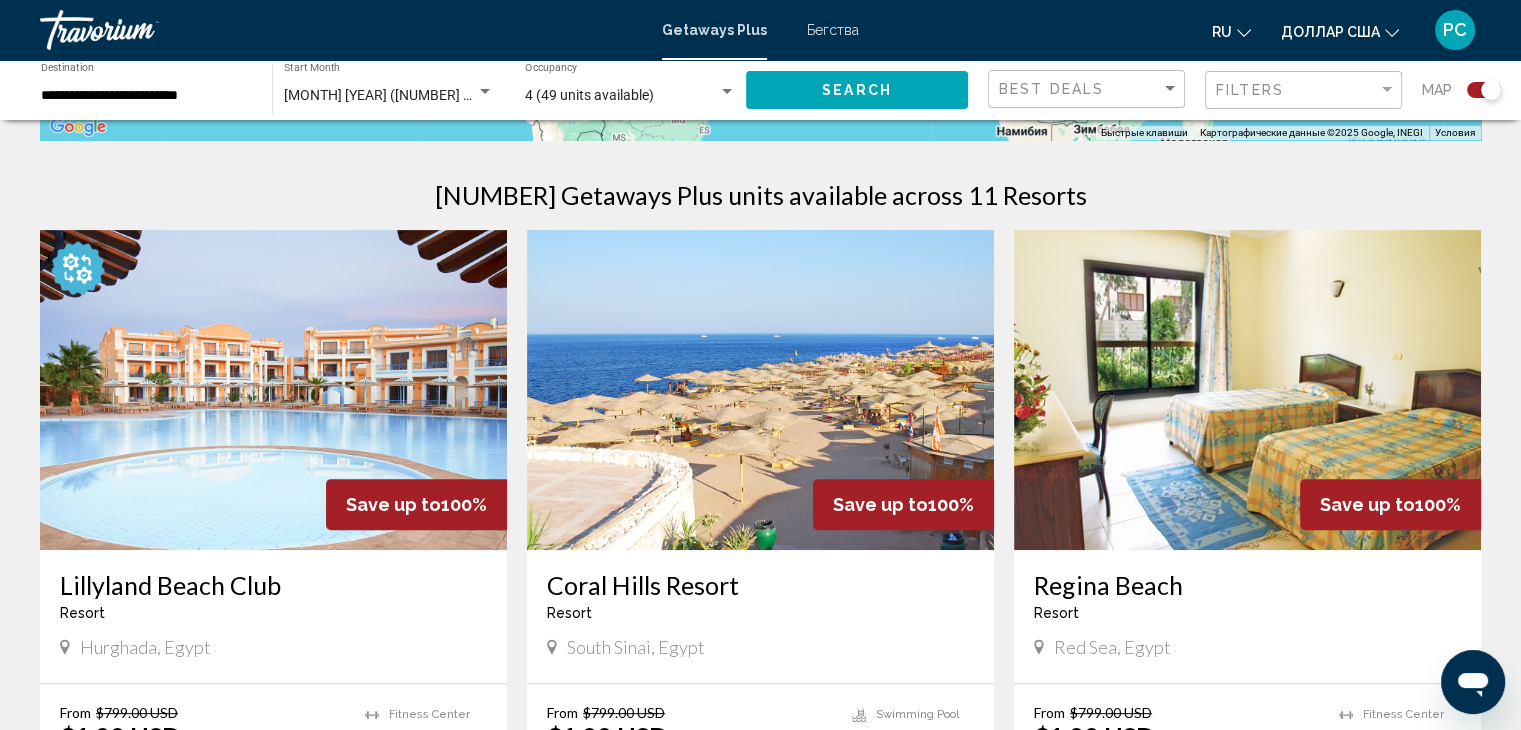 click 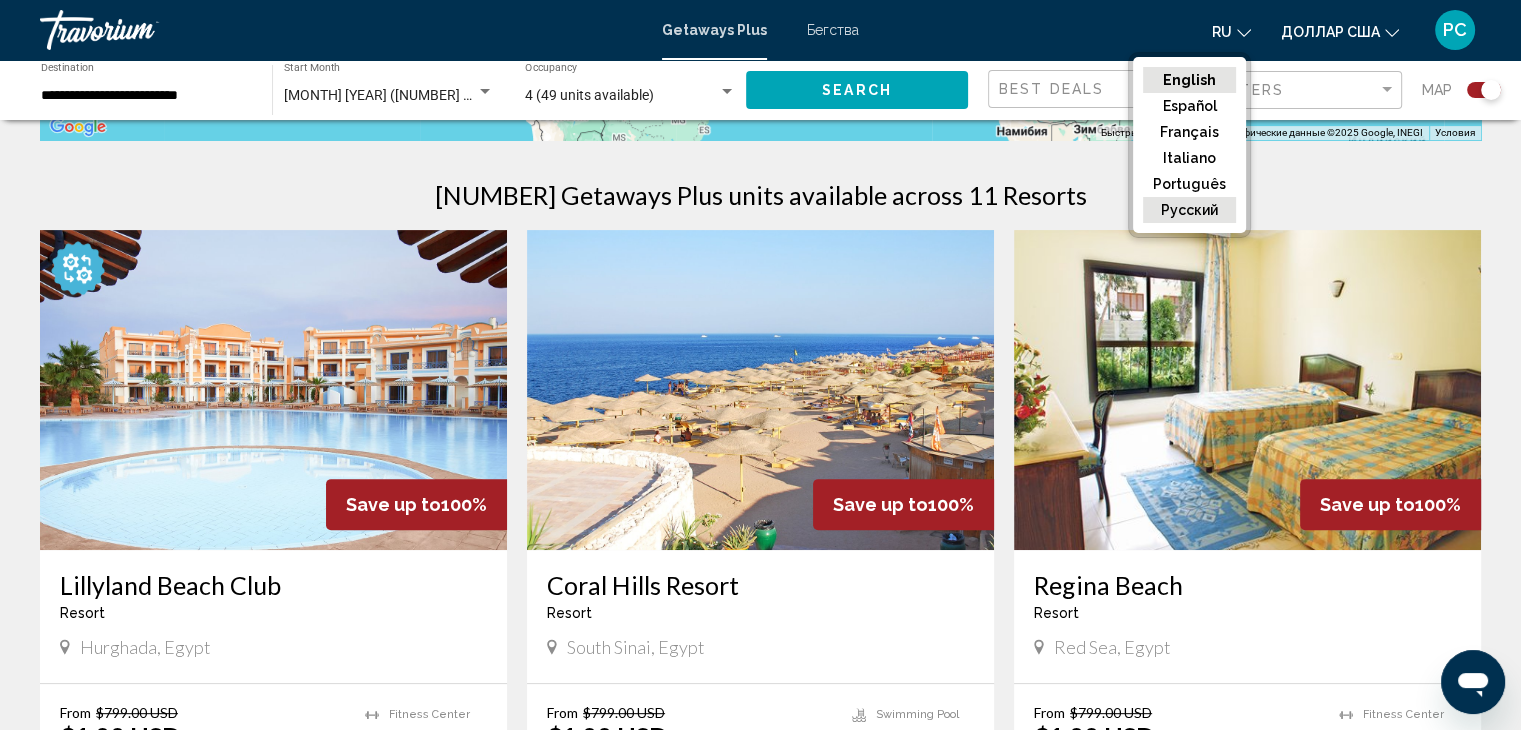 click on "русский" 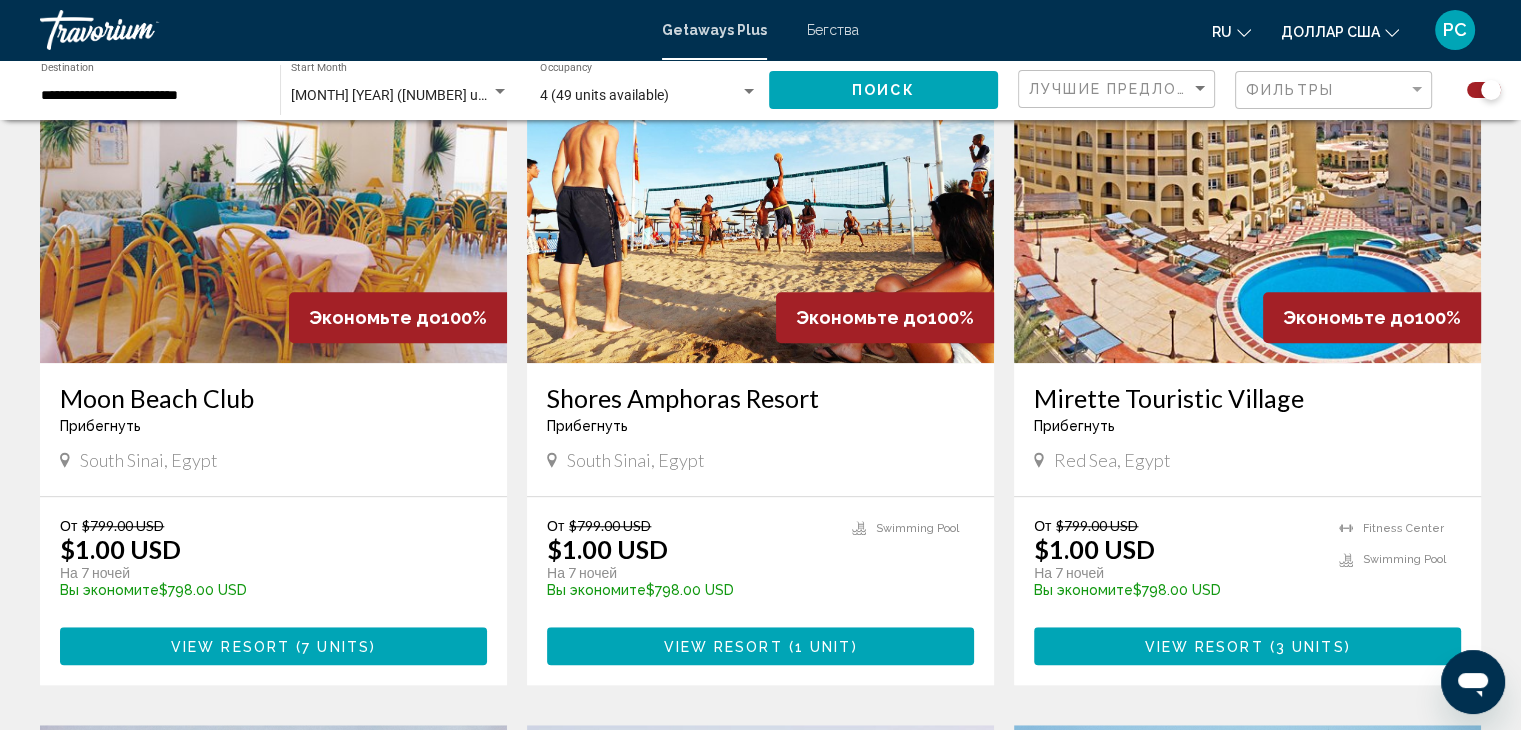 scroll, scrollTop: 1500, scrollLeft: 0, axis: vertical 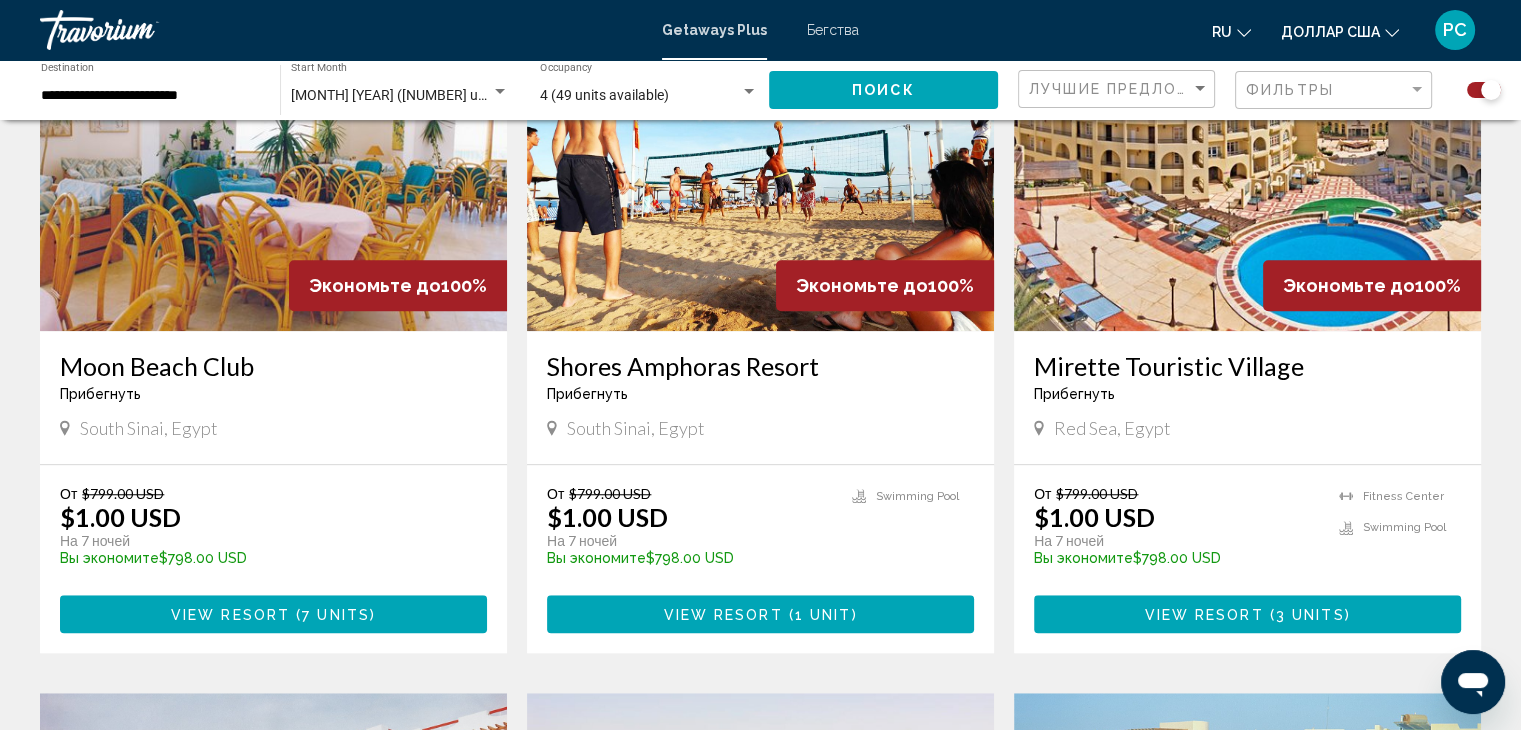 click at bounding box center (1247, 171) 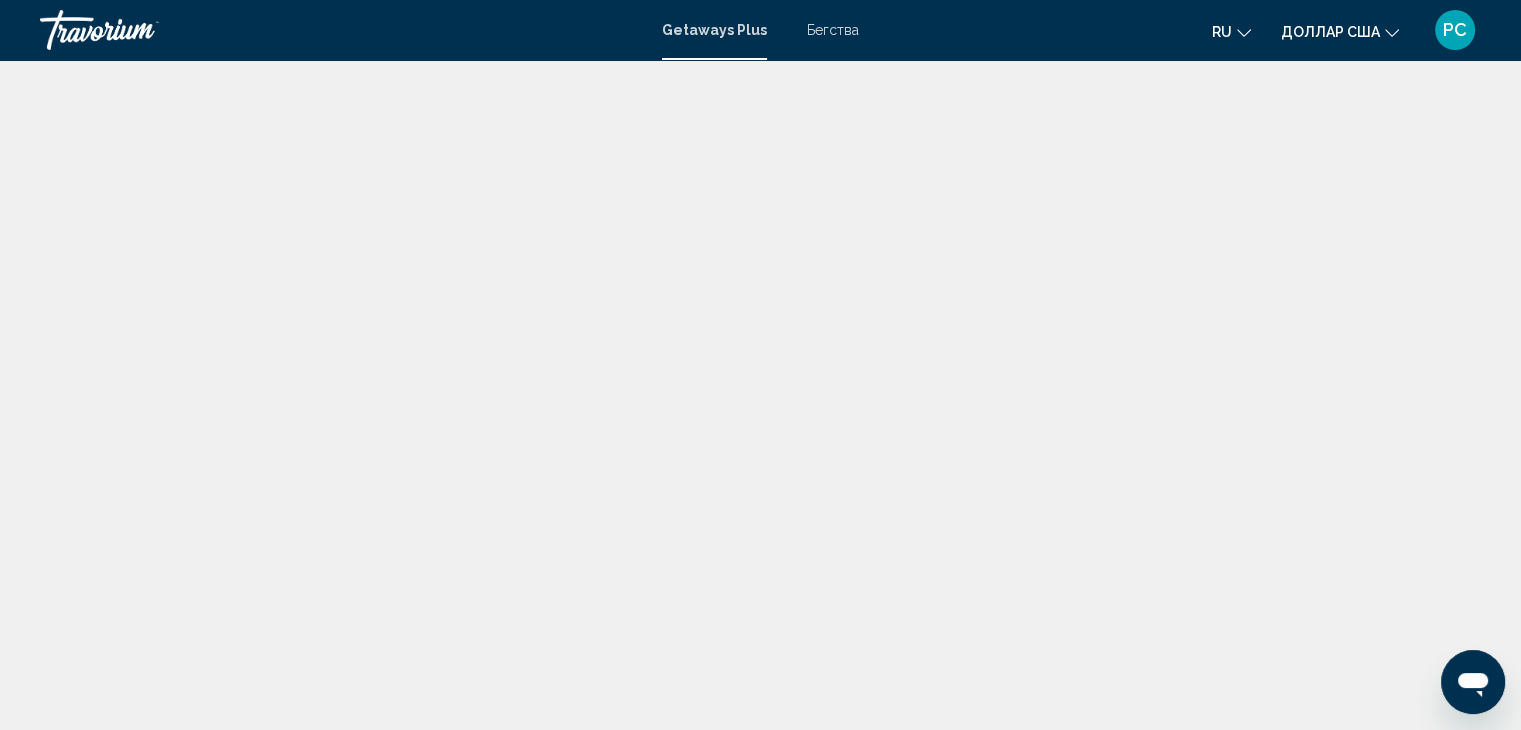 scroll, scrollTop: 0, scrollLeft: 0, axis: both 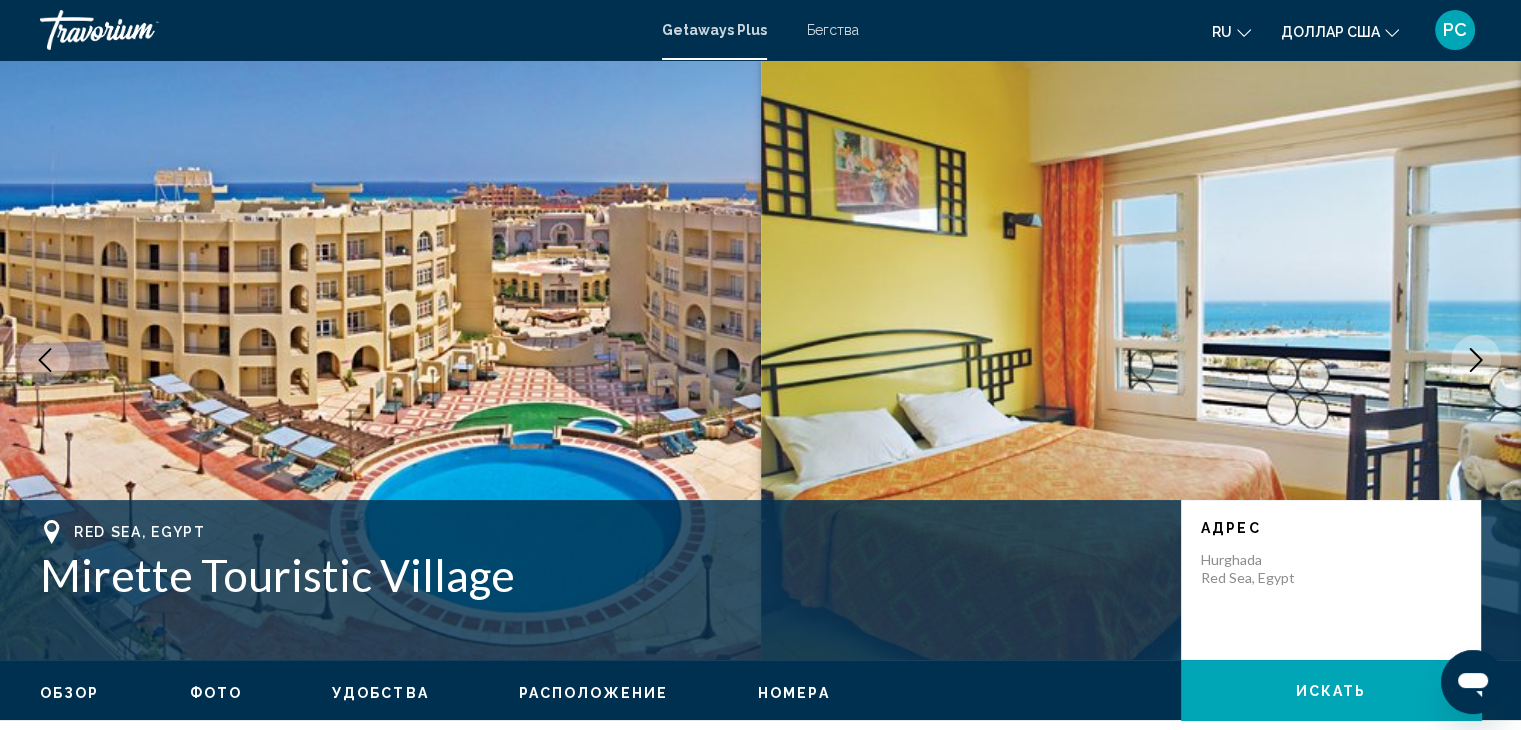 click 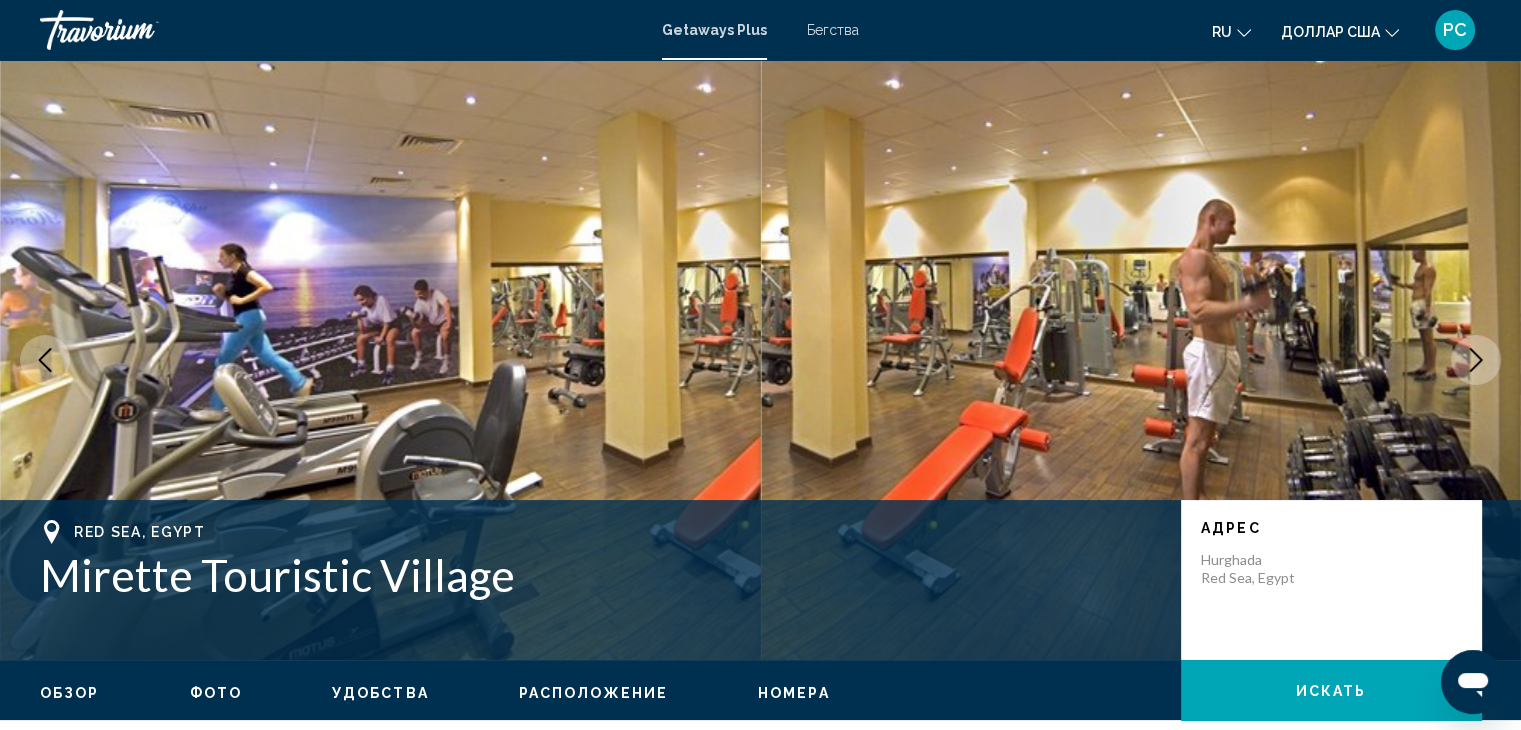 click 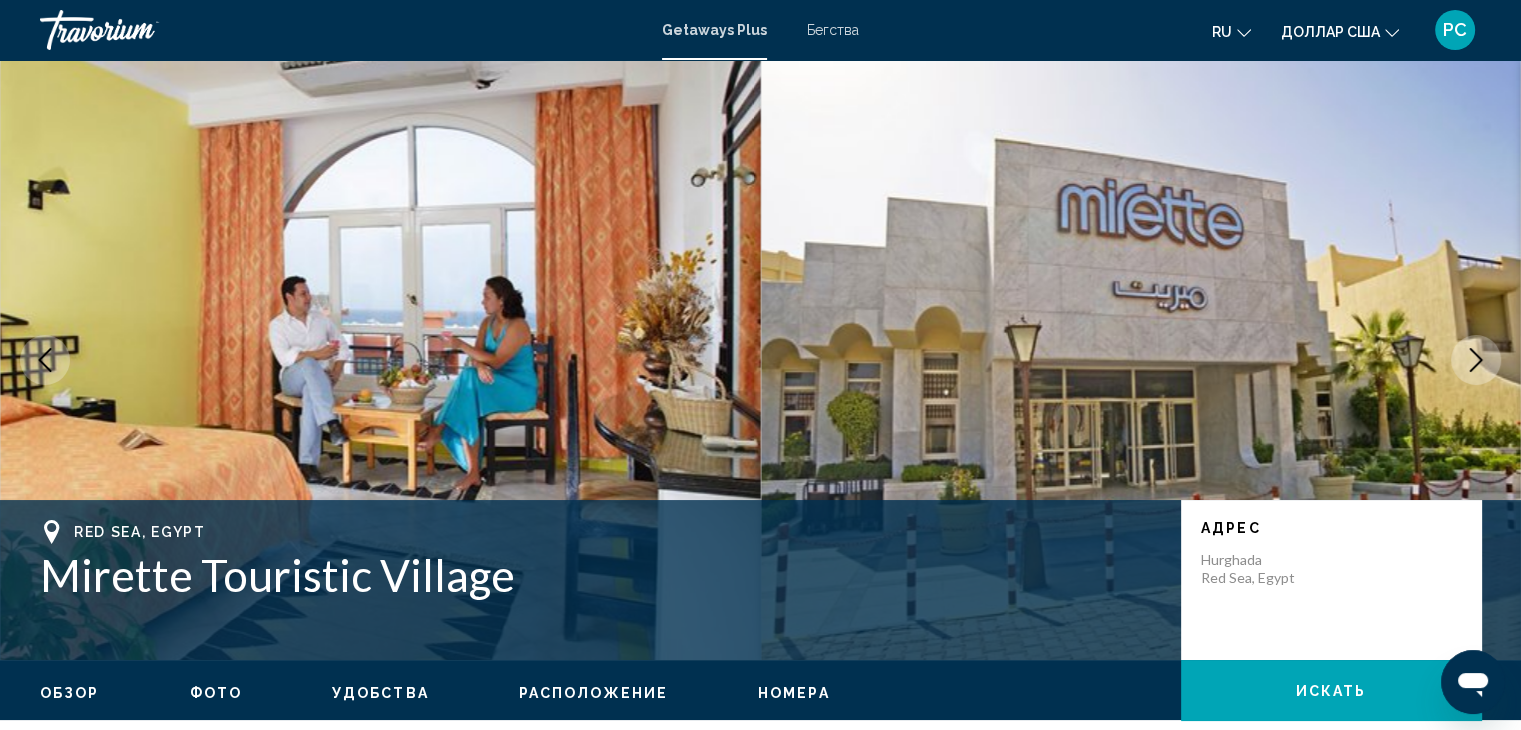 click 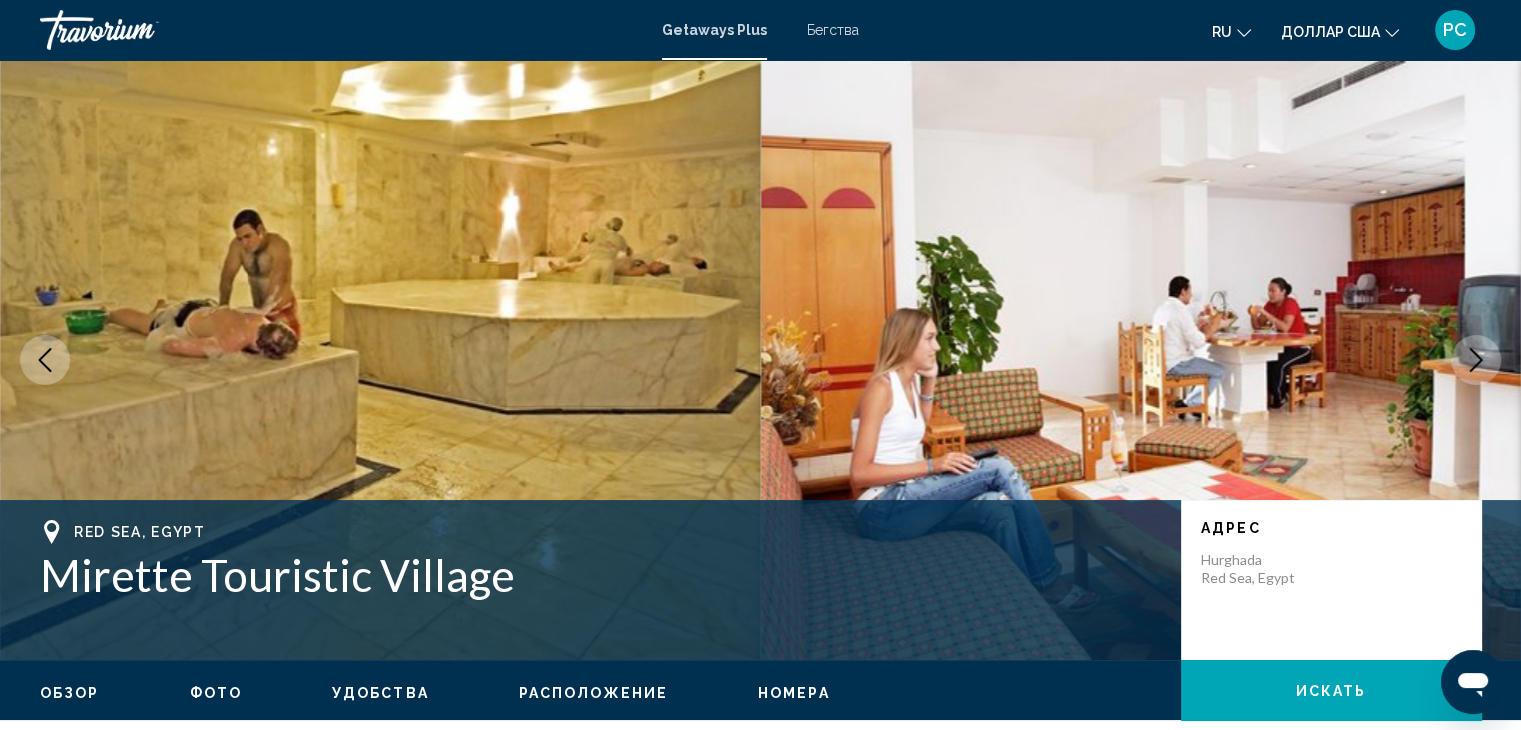 click 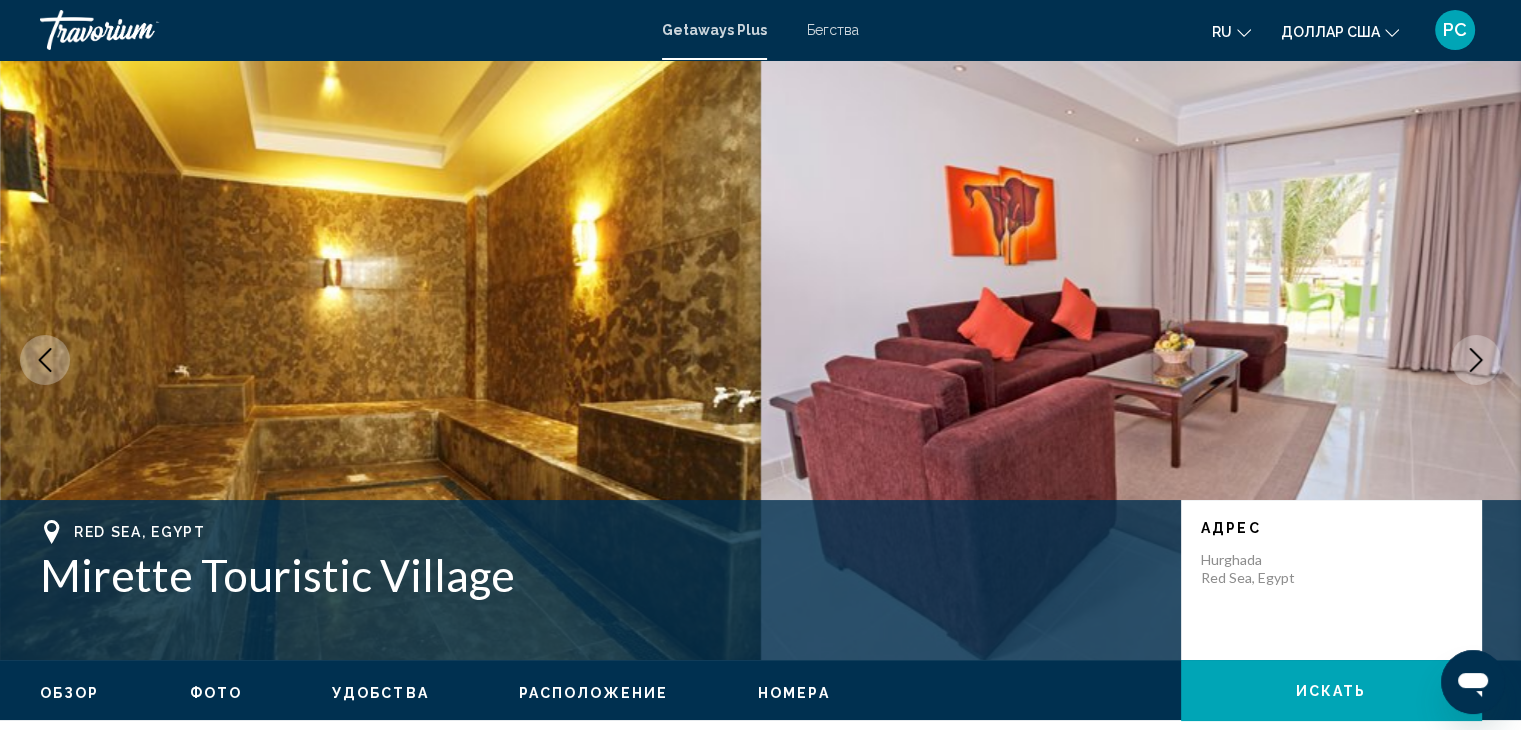 click 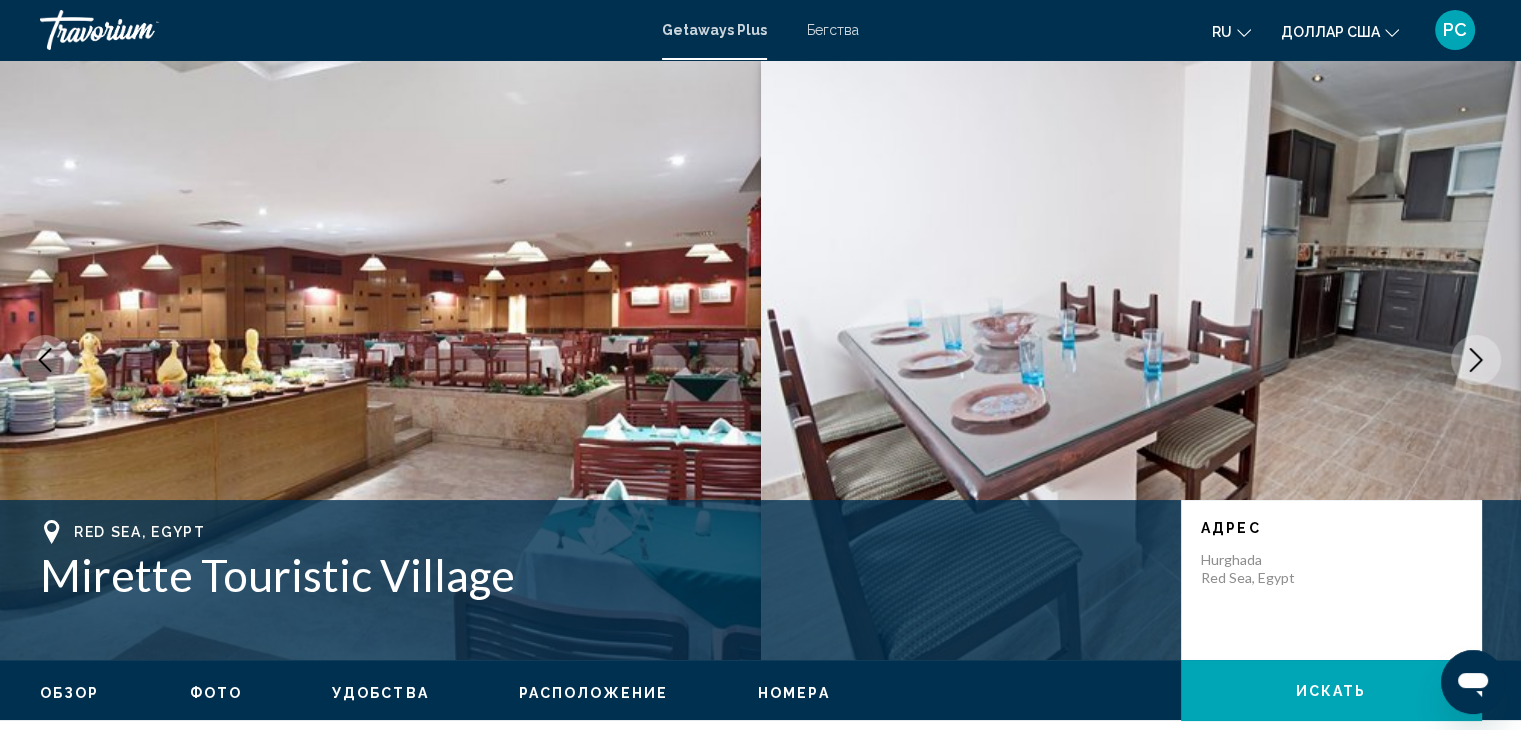 click 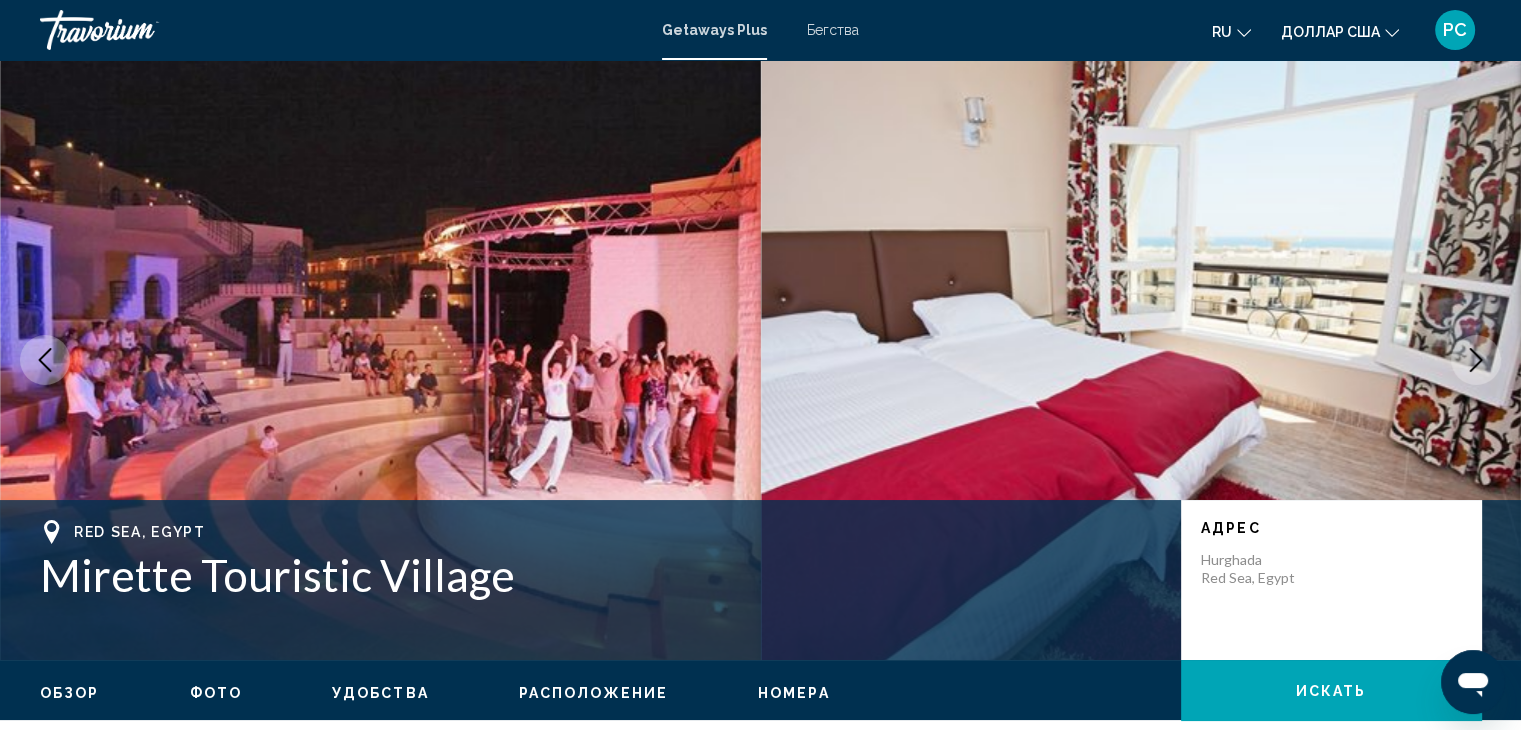 click 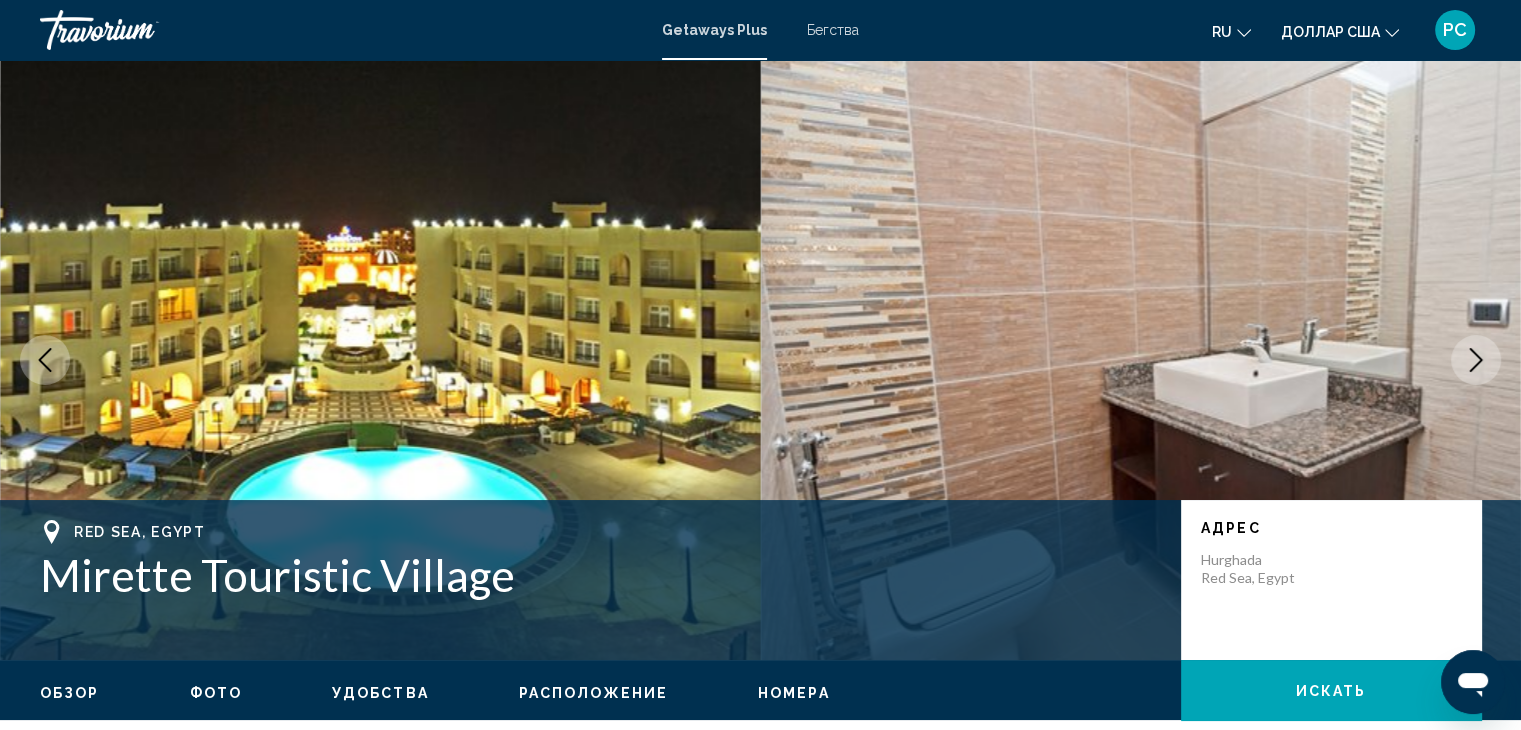click 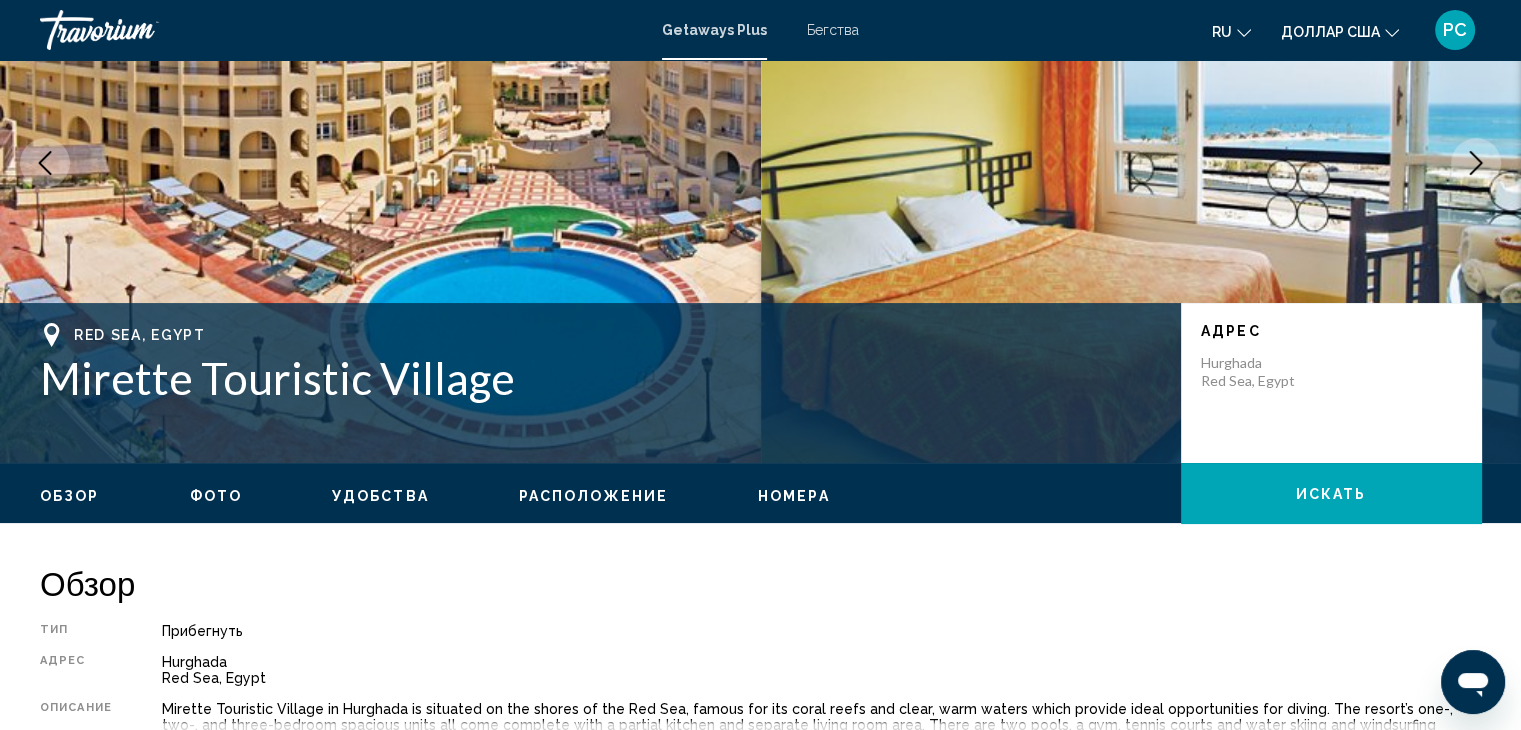 scroll, scrollTop: 0, scrollLeft: 0, axis: both 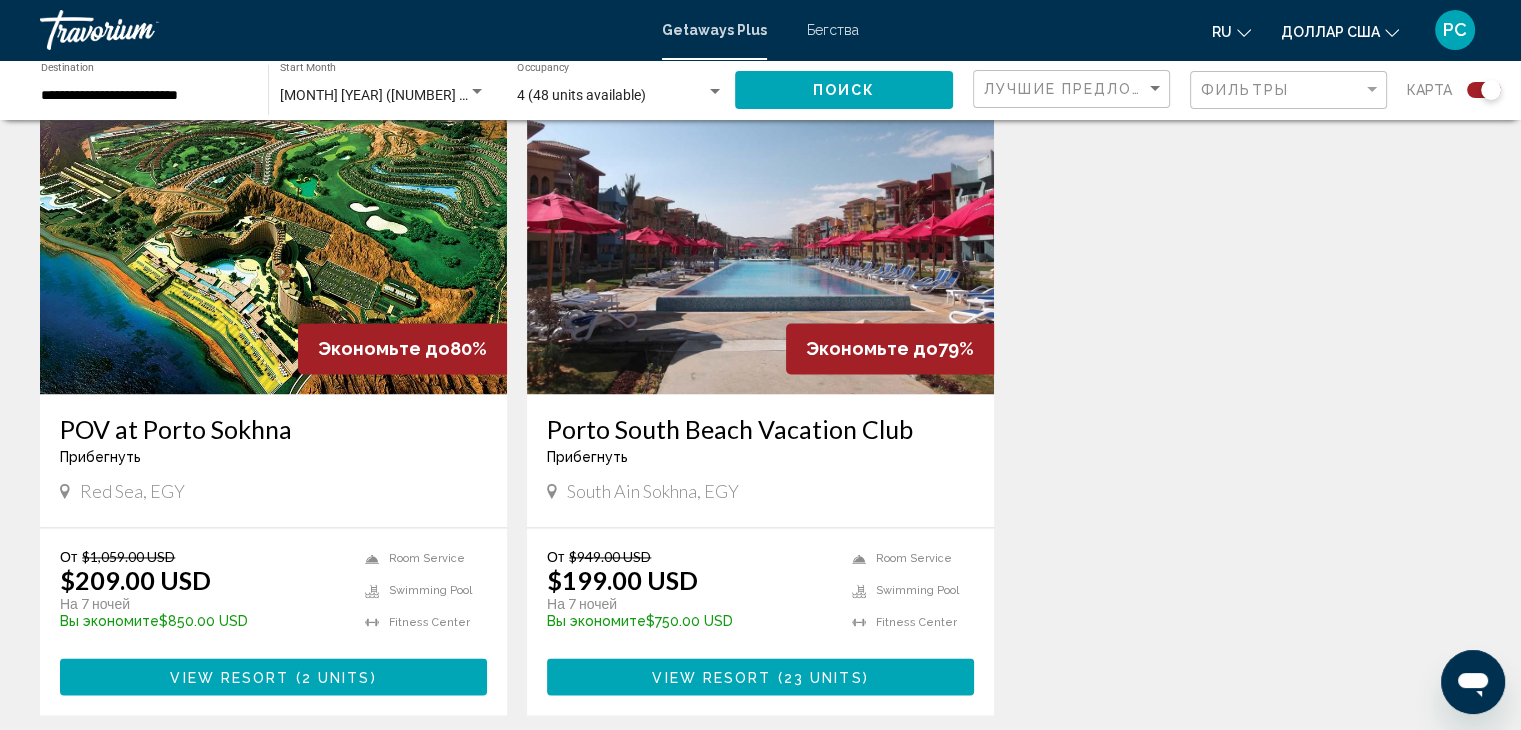 click at bounding box center [273, 234] 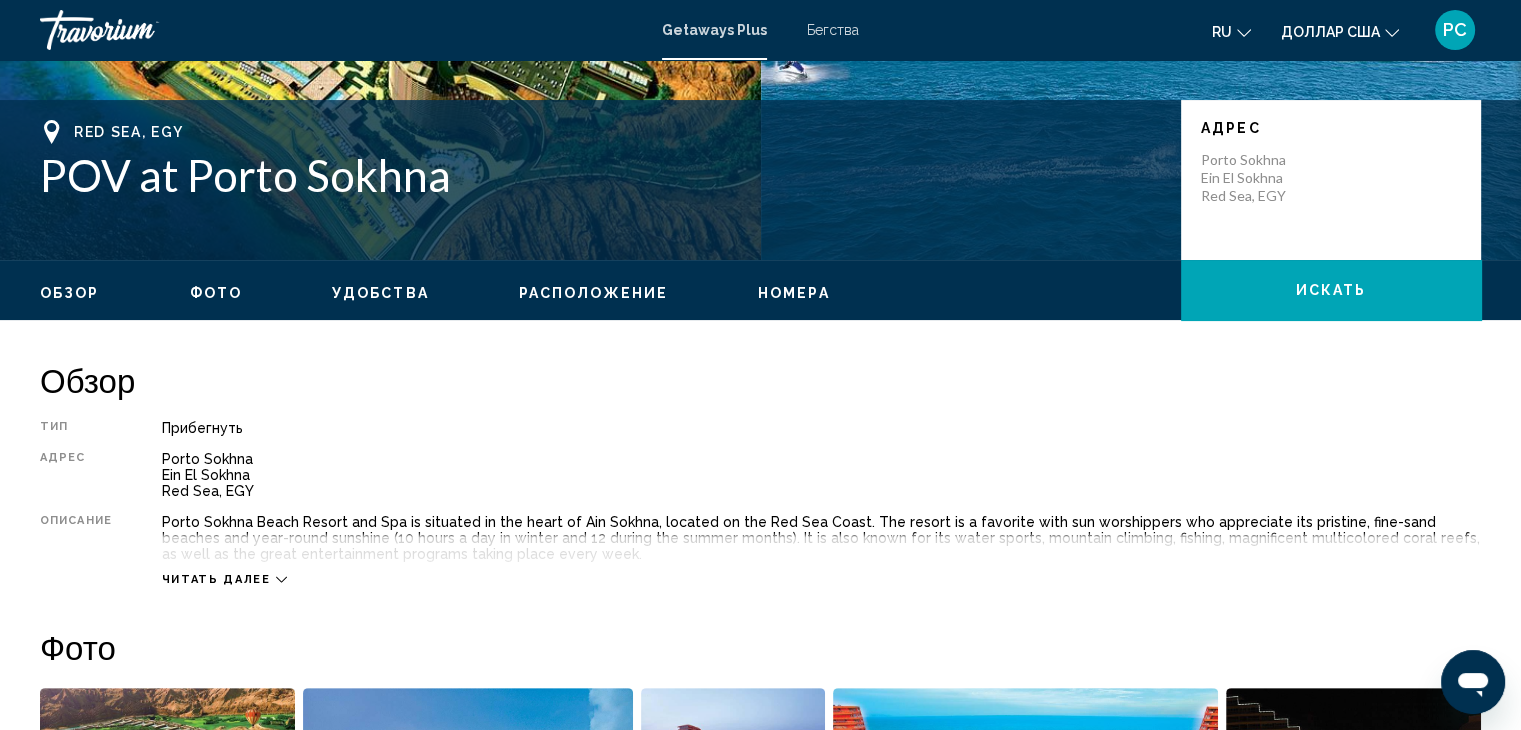 scroll, scrollTop: 0, scrollLeft: 0, axis: both 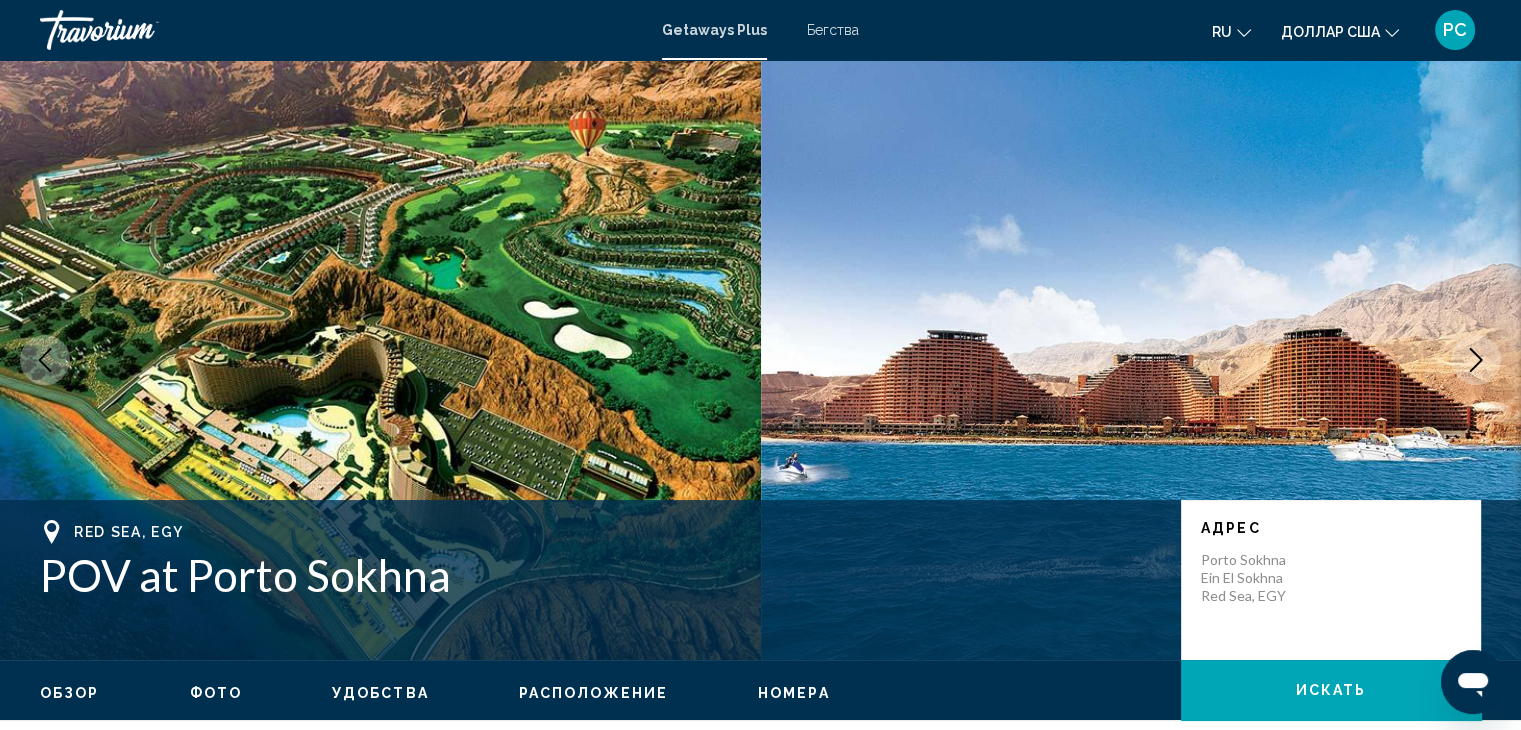click 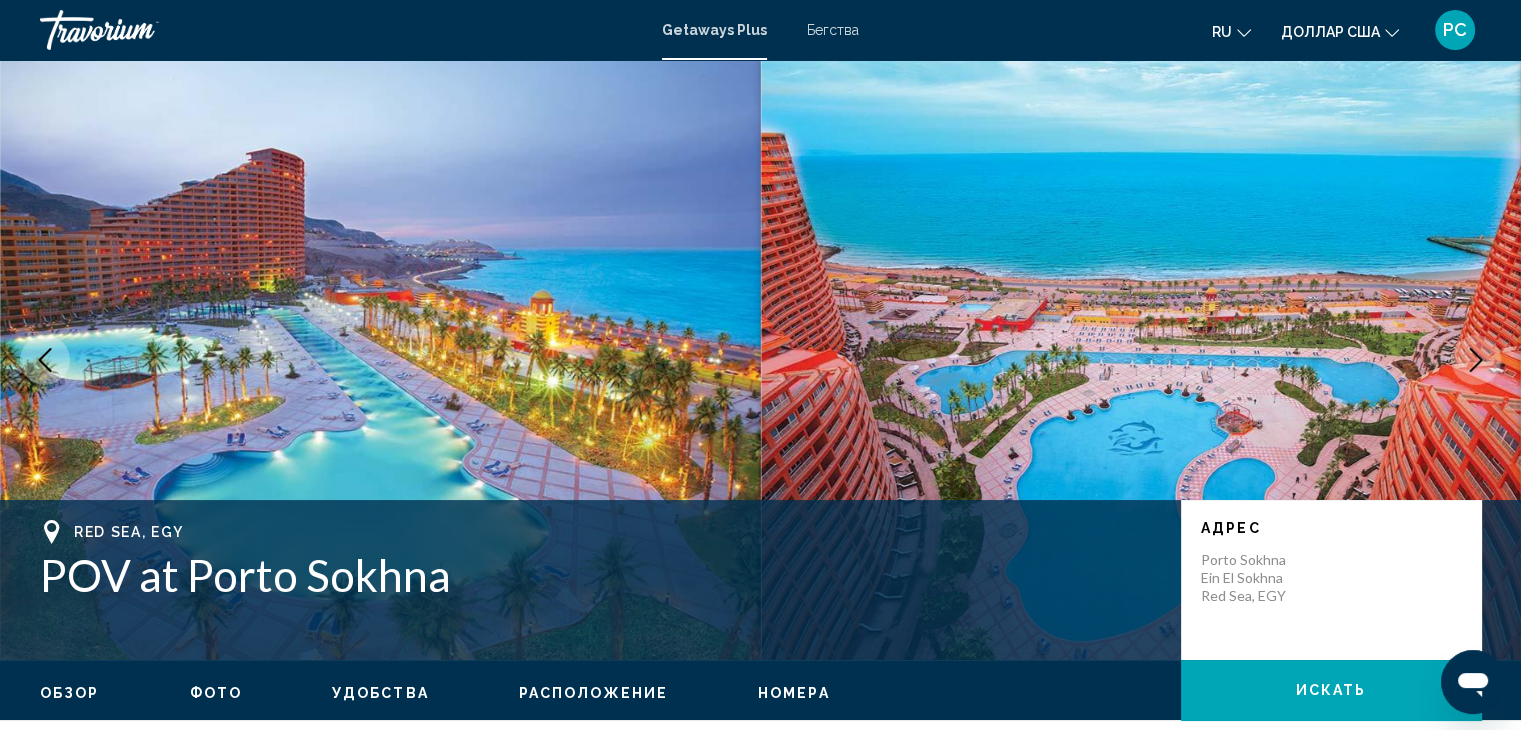 click 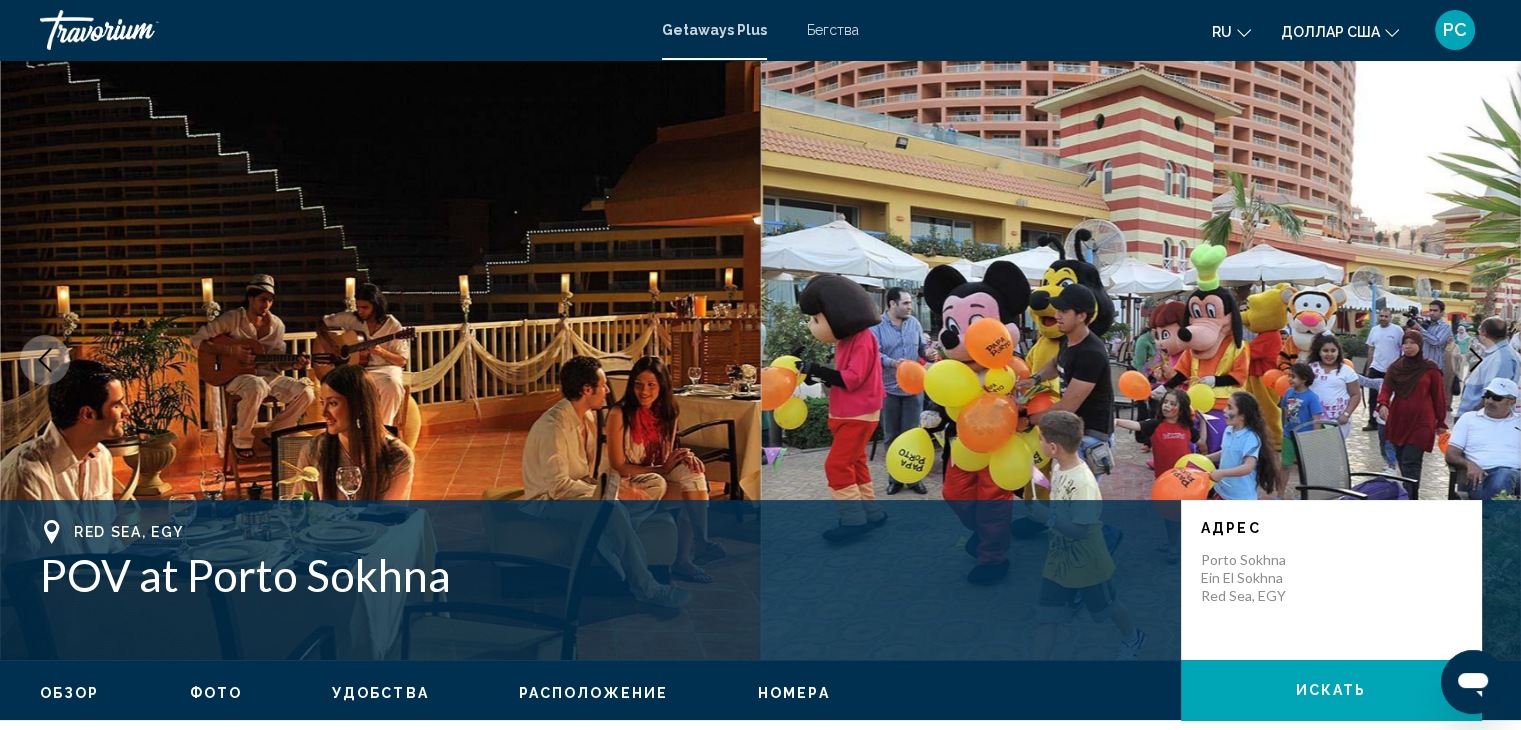 click 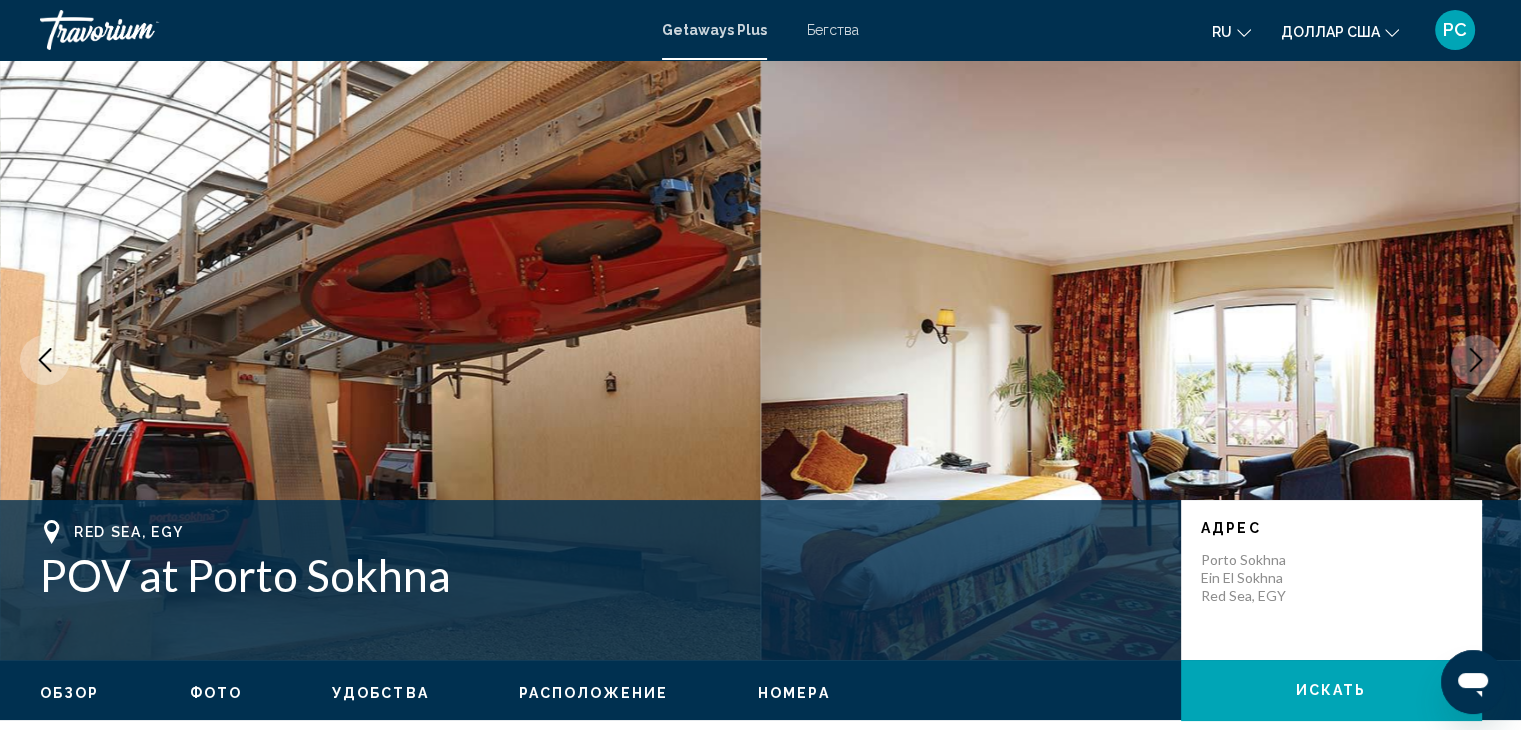 click 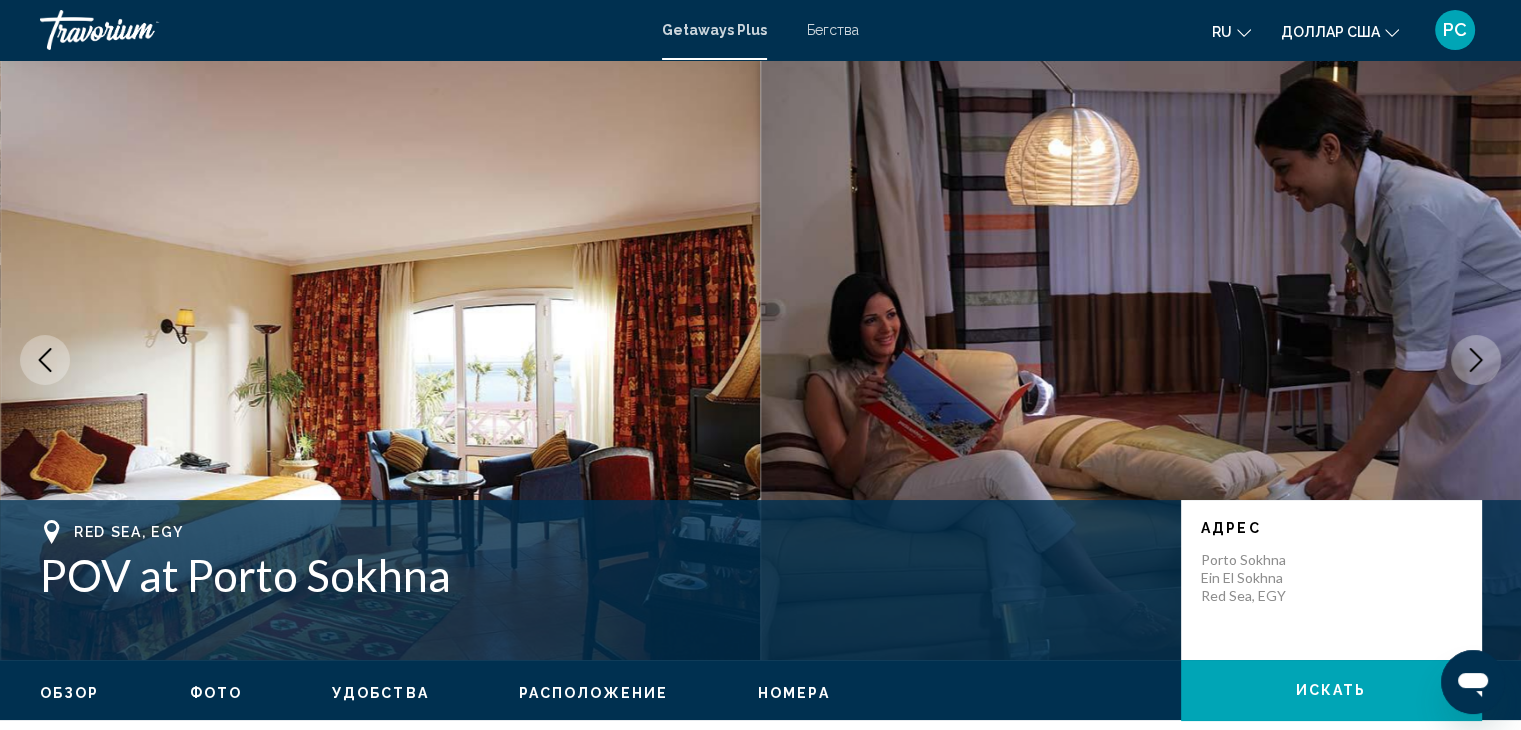 click 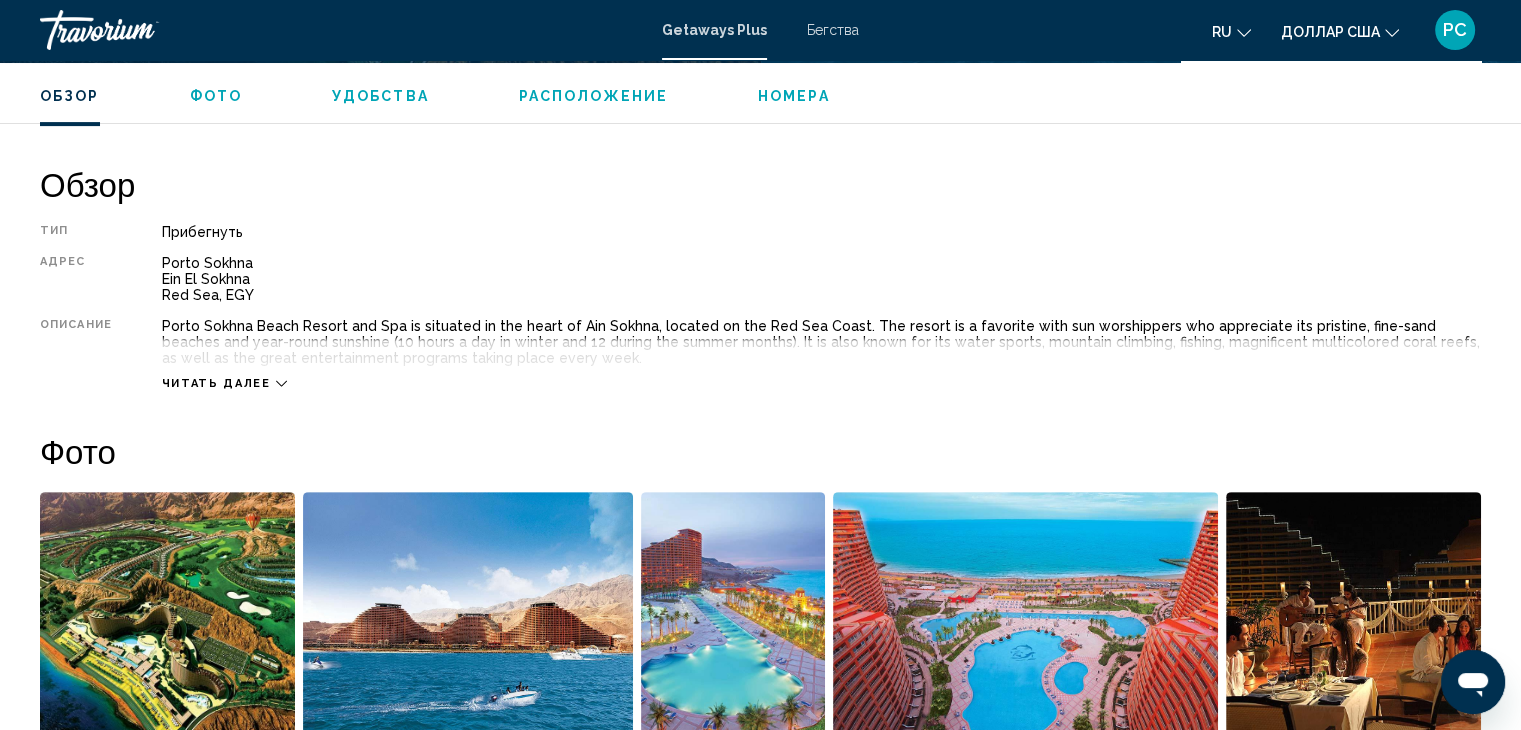 scroll, scrollTop: 600, scrollLeft: 0, axis: vertical 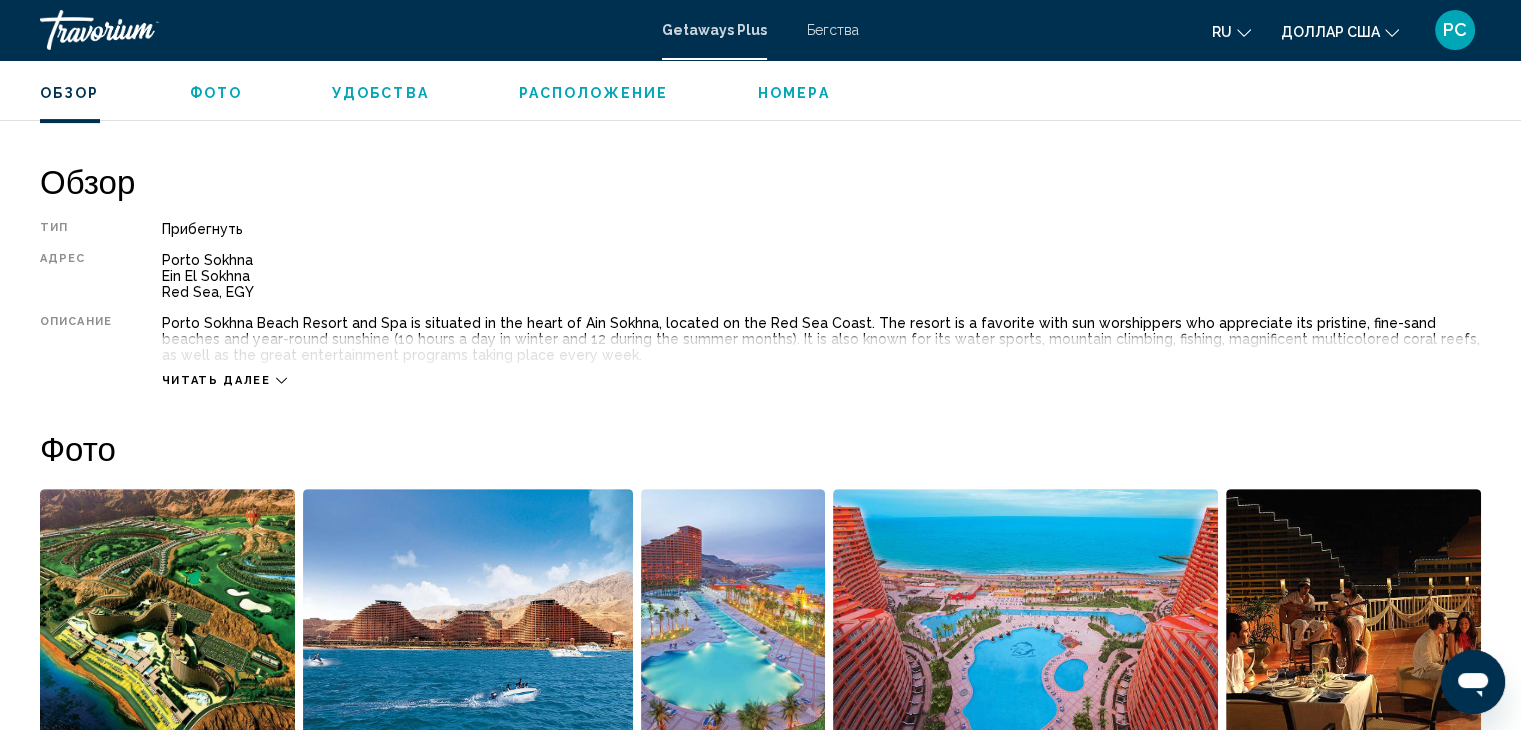 click on "Читать далее" at bounding box center [216, 380] 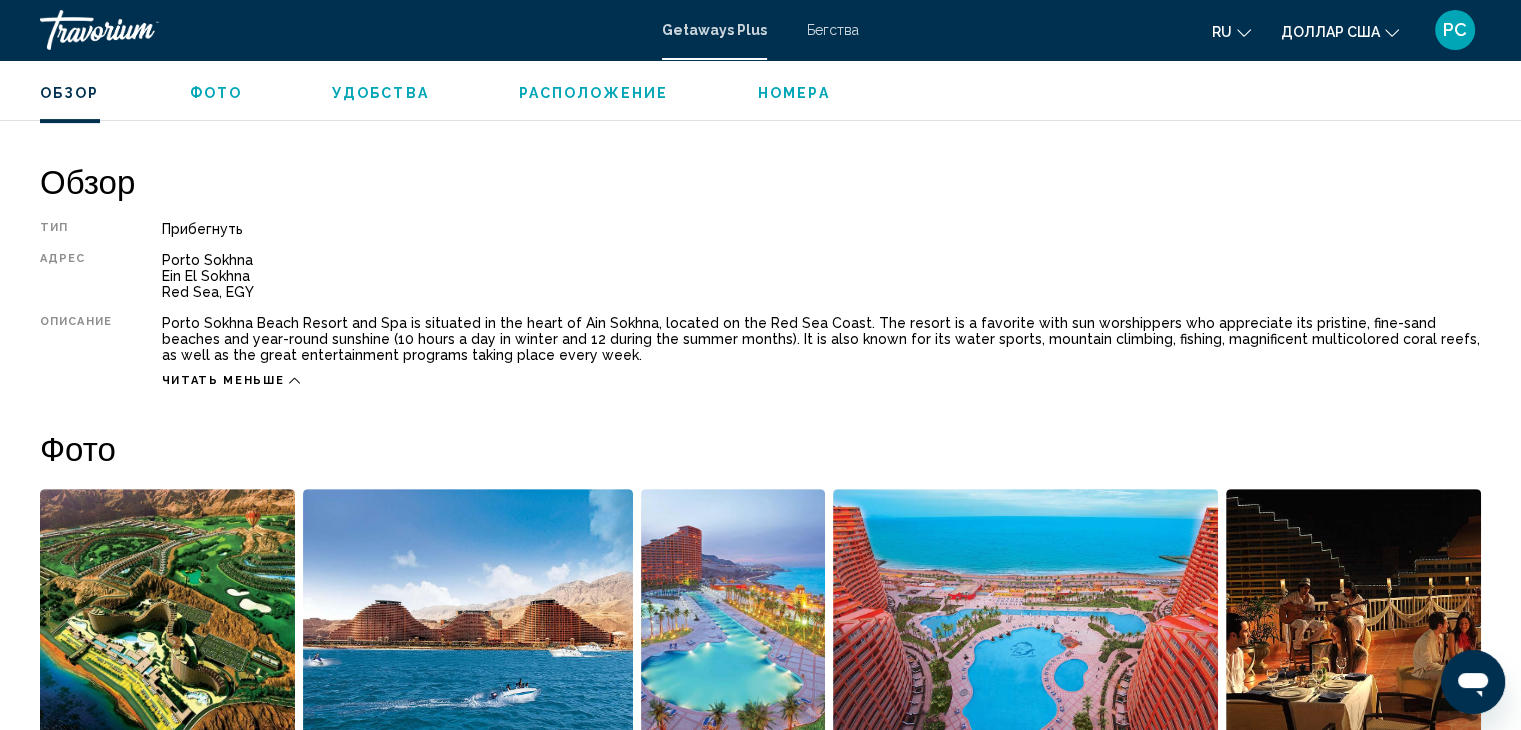 click on "ru" 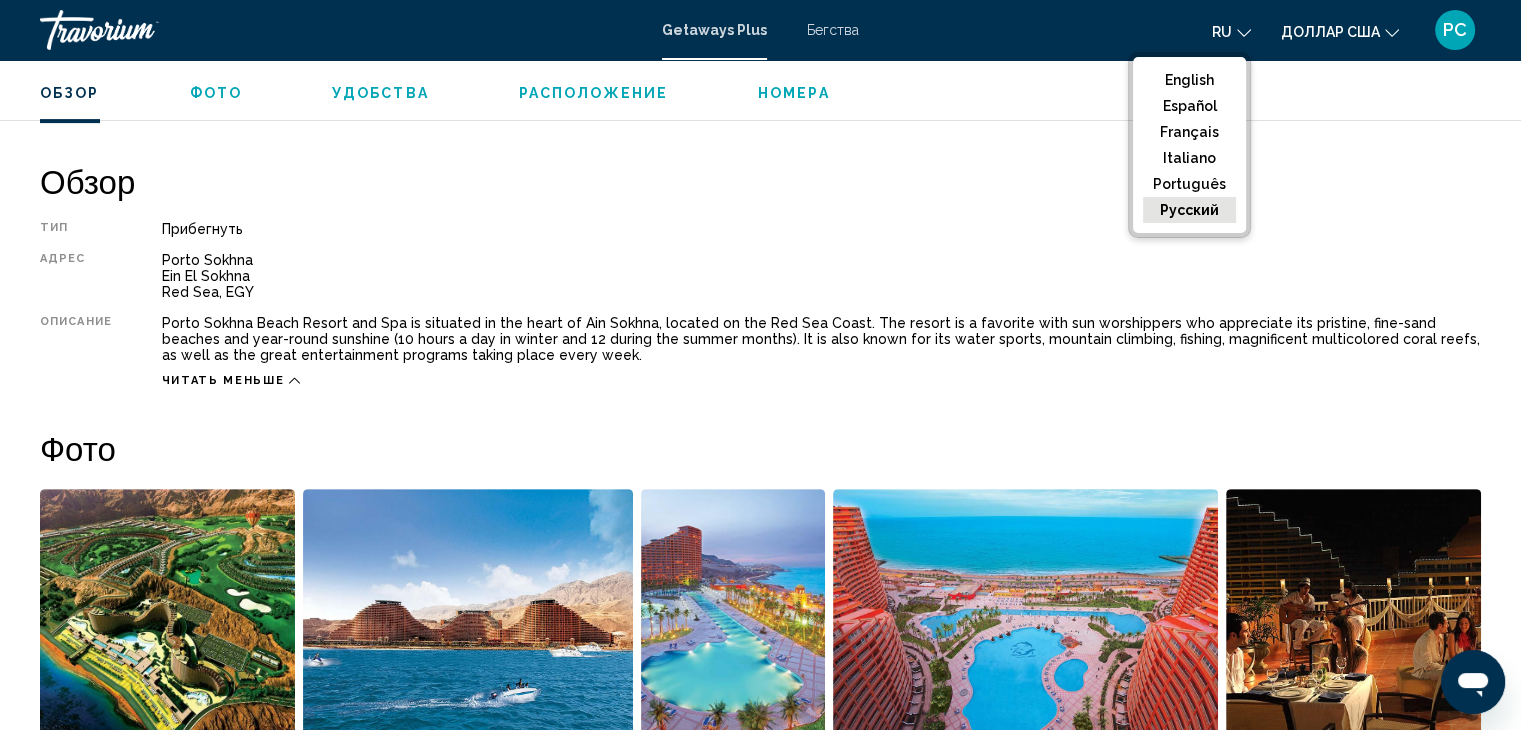 click on "русский" 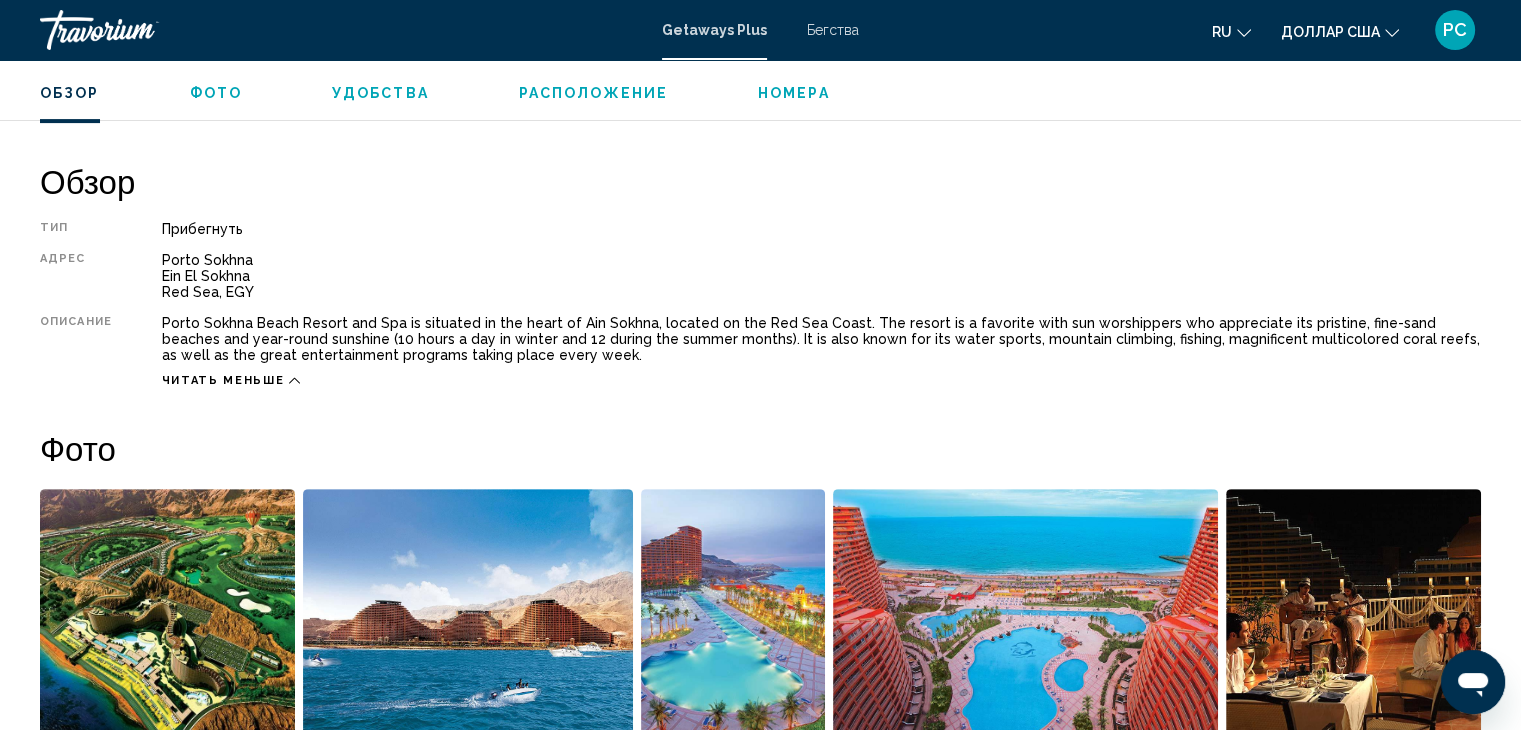 click on "Удобства" at bounding box center [380, 93] 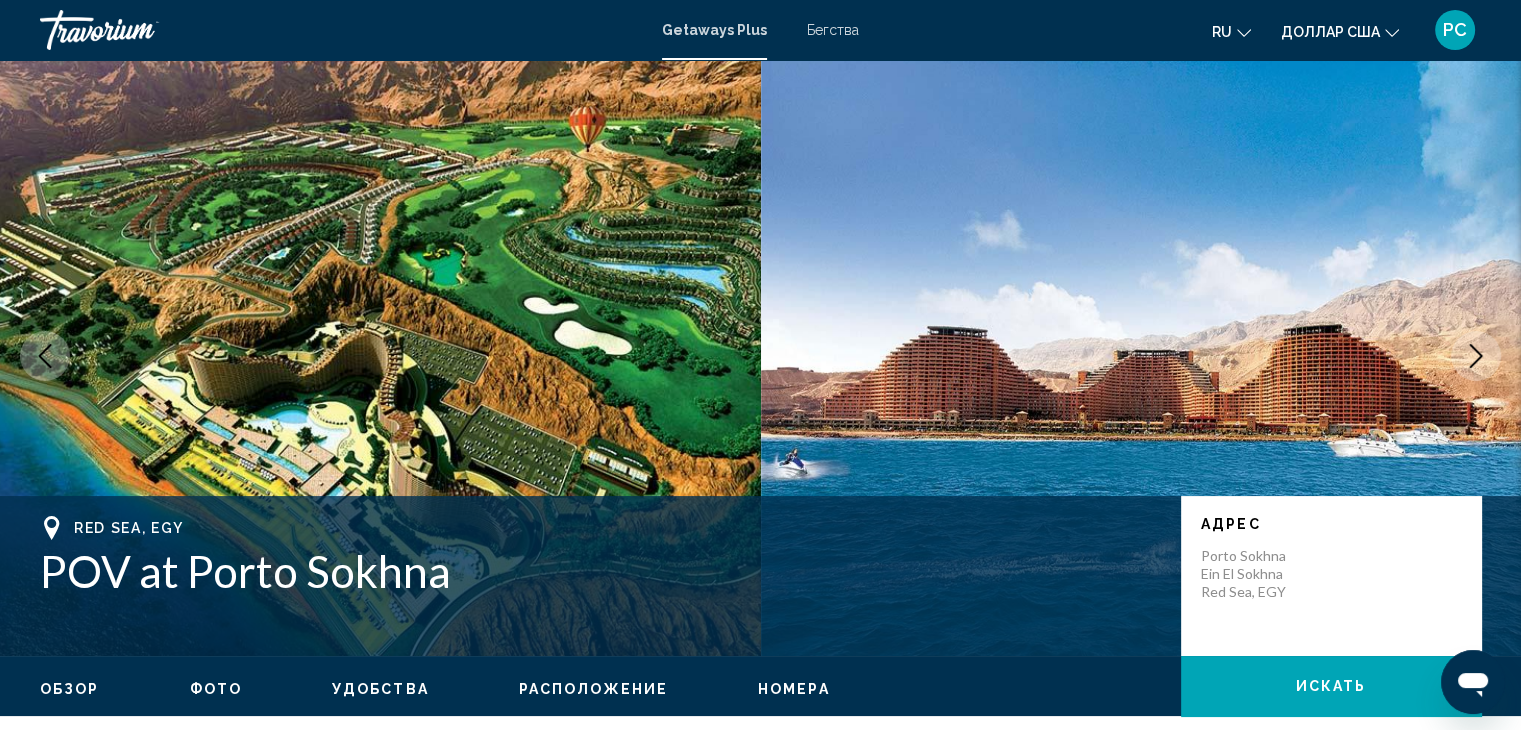 scroll, scrollTop: 0, scrollLeft: 0, axis: both 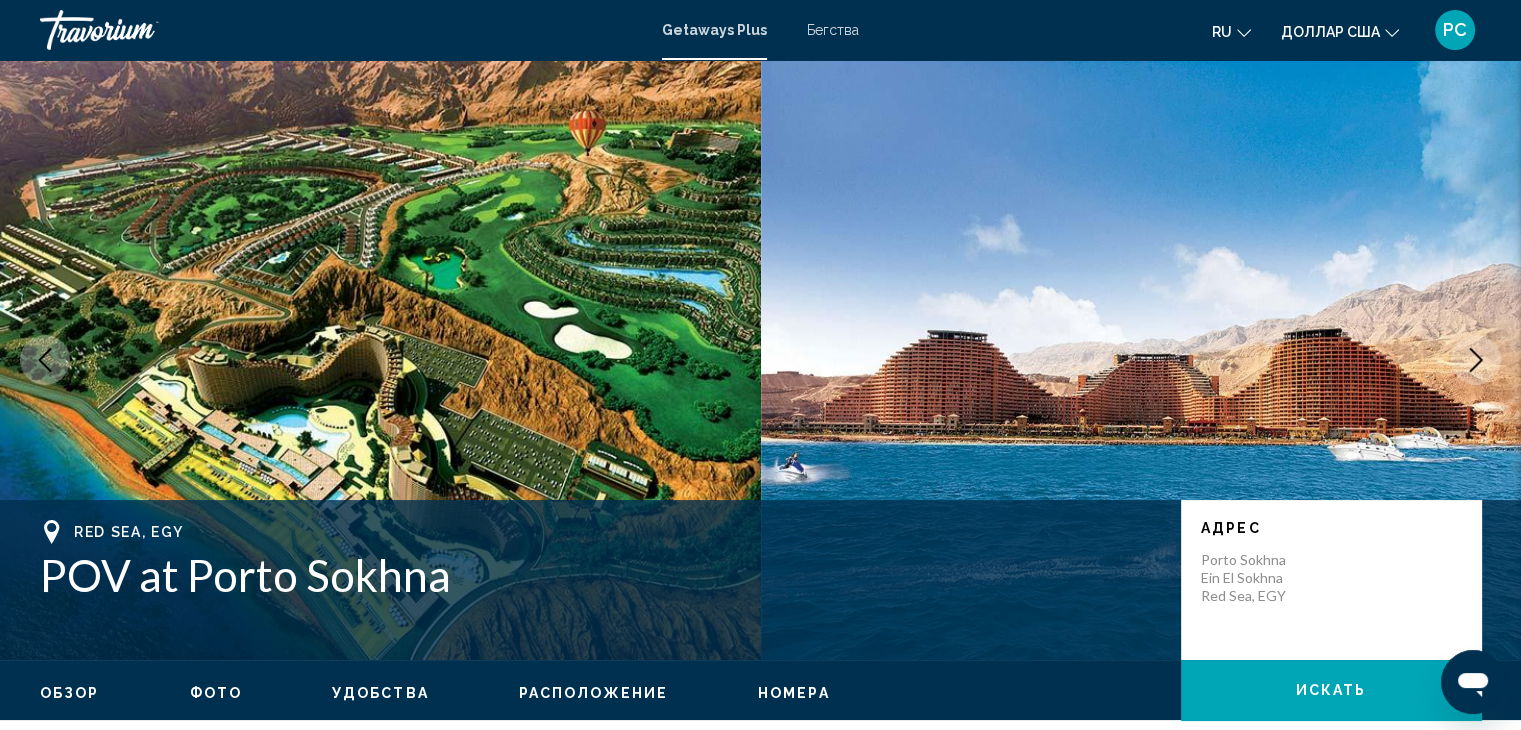 click on "искать" 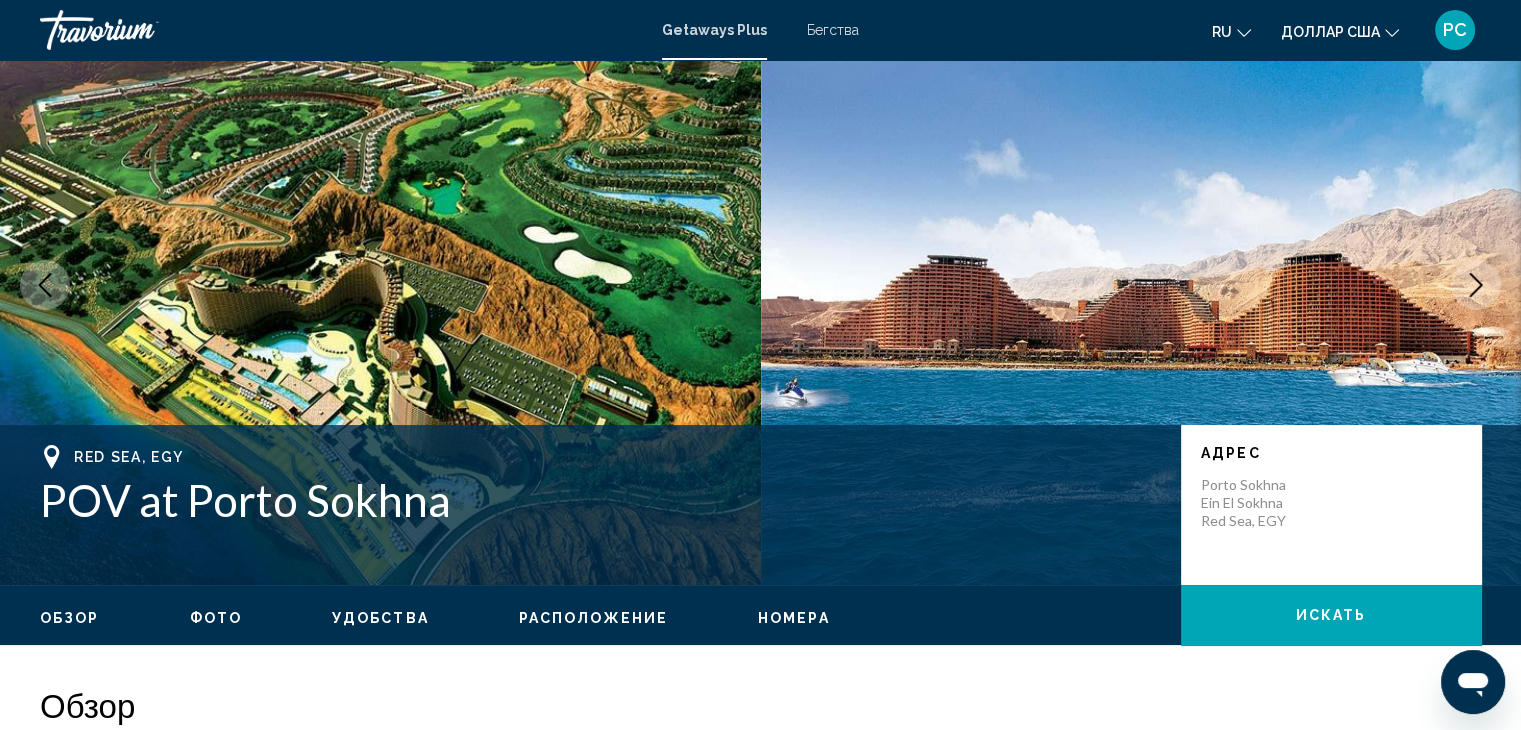 scroll, scrollTop: 0, scrollLeft: 0, axis: both 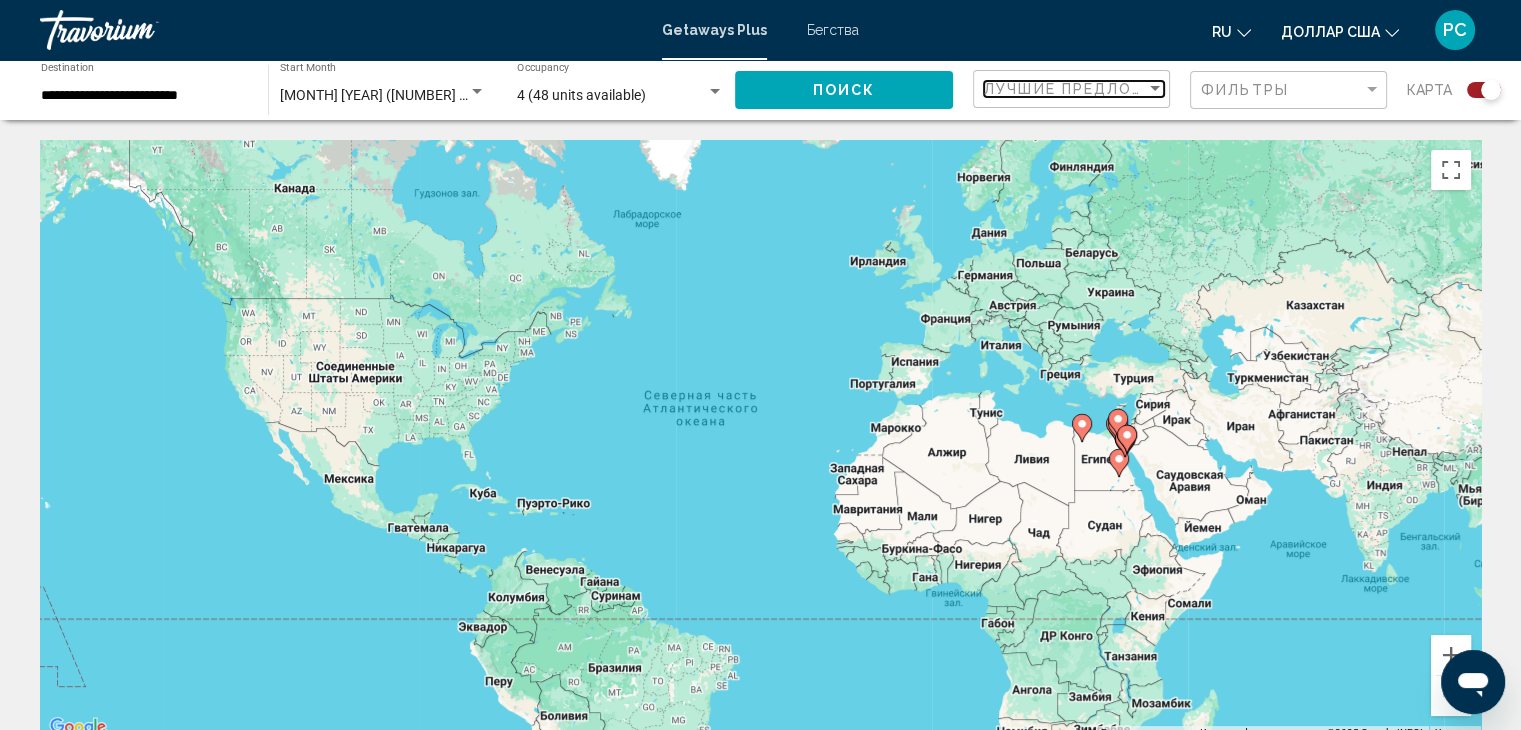 click on "Лучшие предложения" at bounding box center [1089, 89] 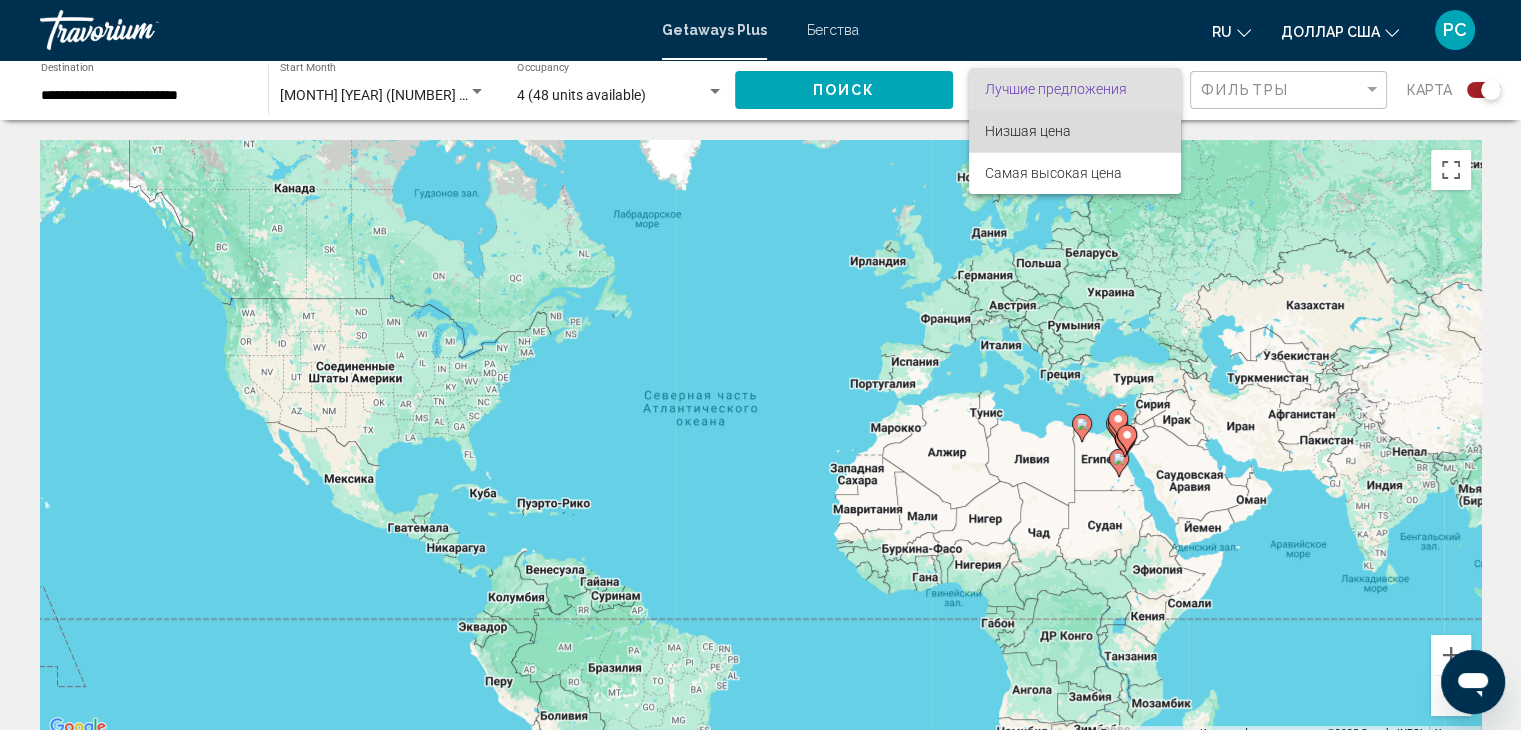 click on "Низшая цена" at bounding box center [1028, 131] 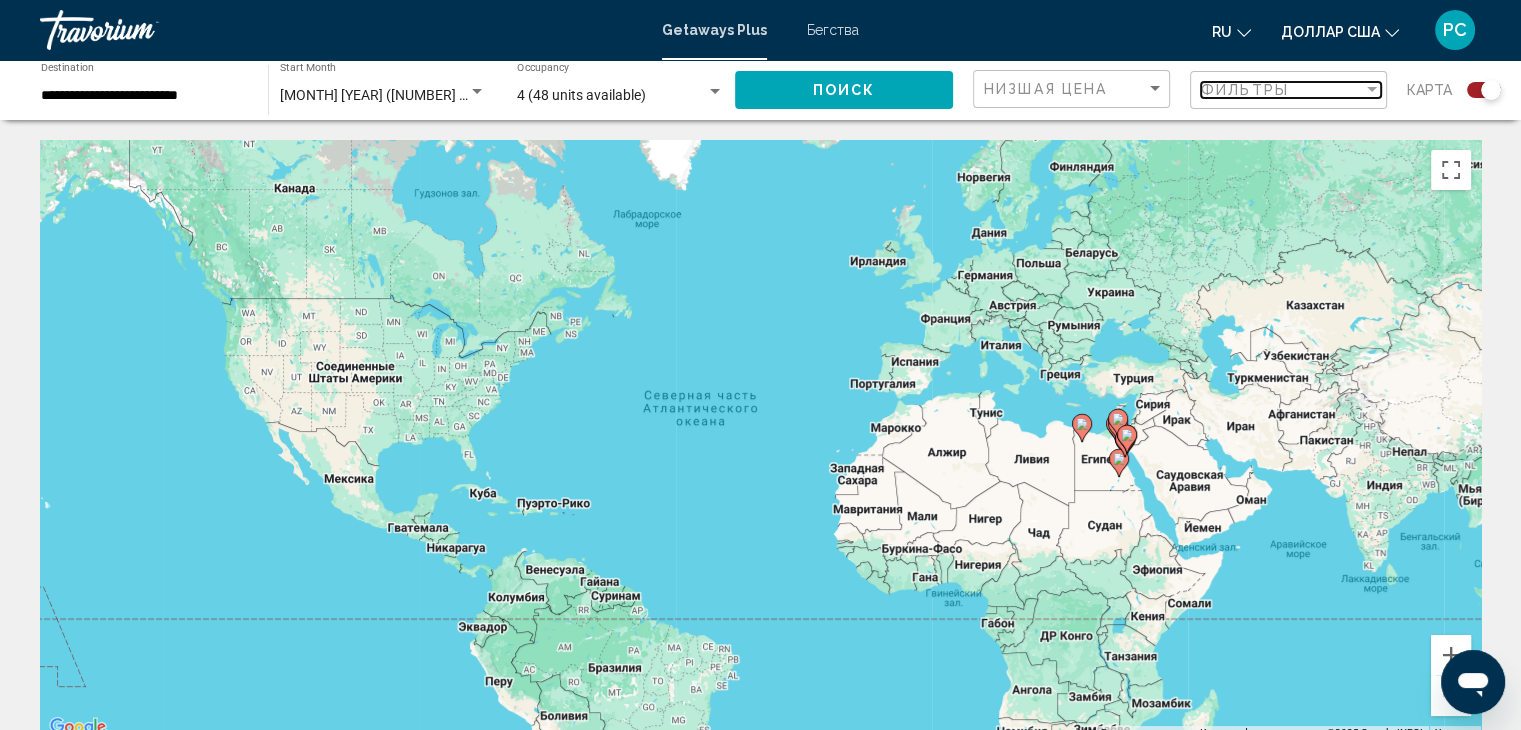 click on "Фильтры" at bounding box center (1245, 90) 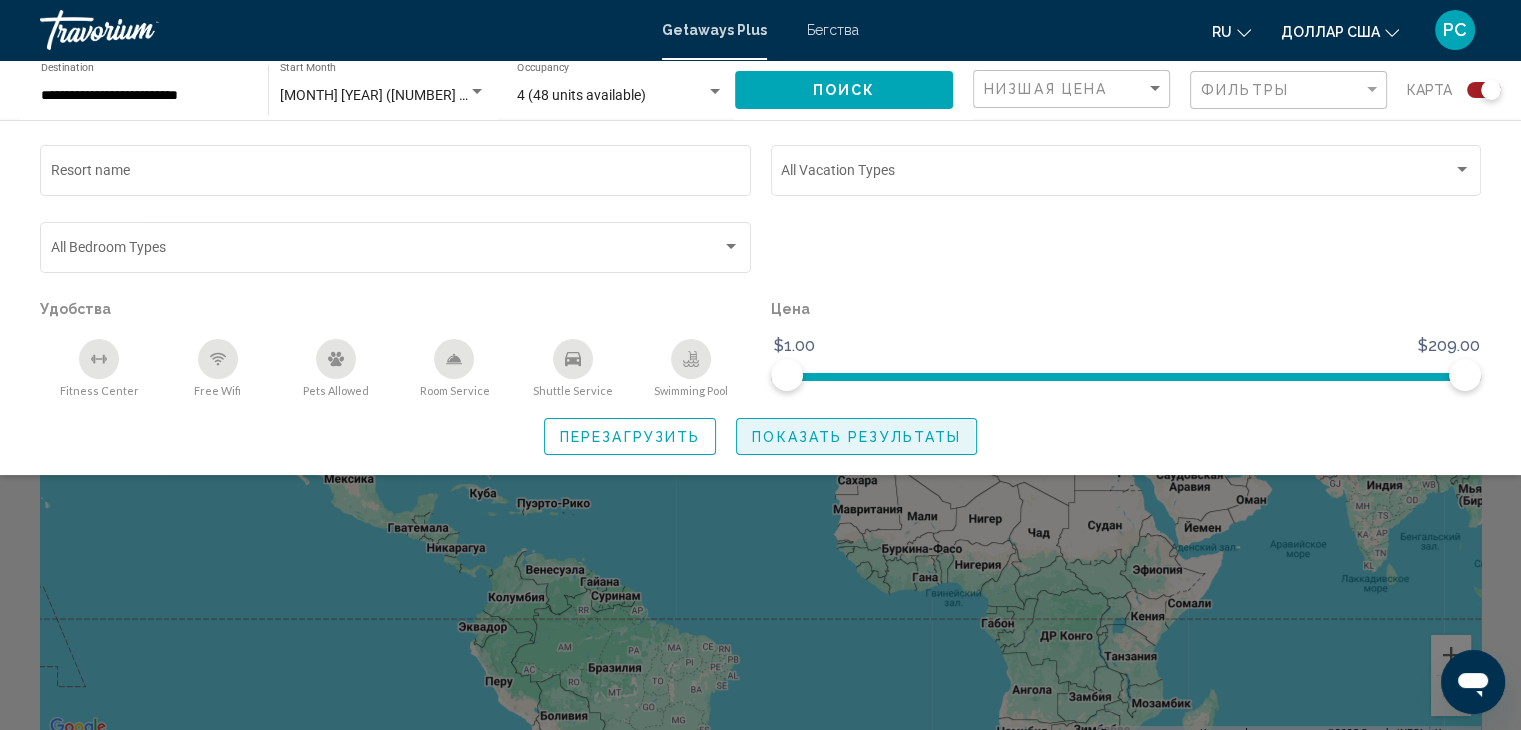 click on "Показать результаты" 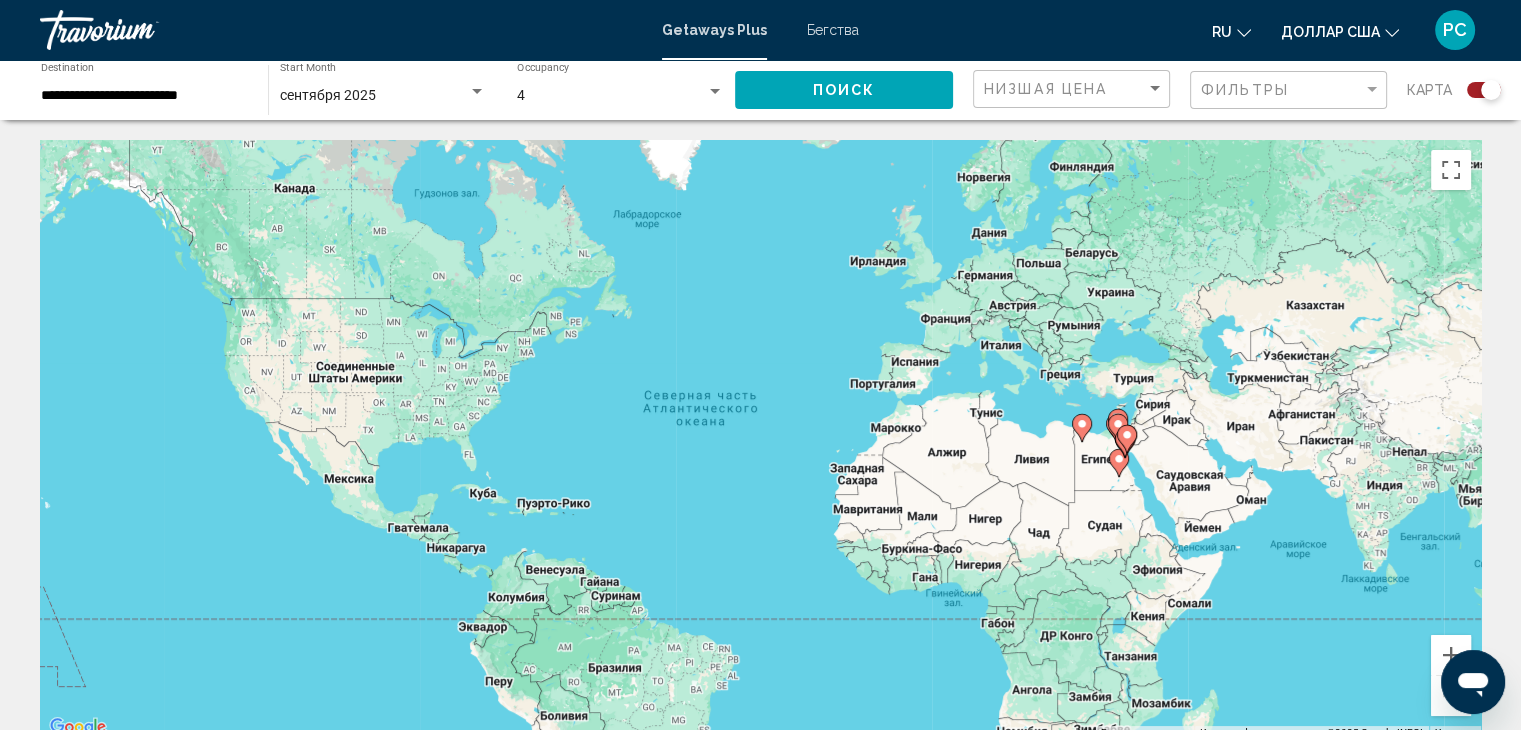click on "РС" at bounding box center (1455, 29) 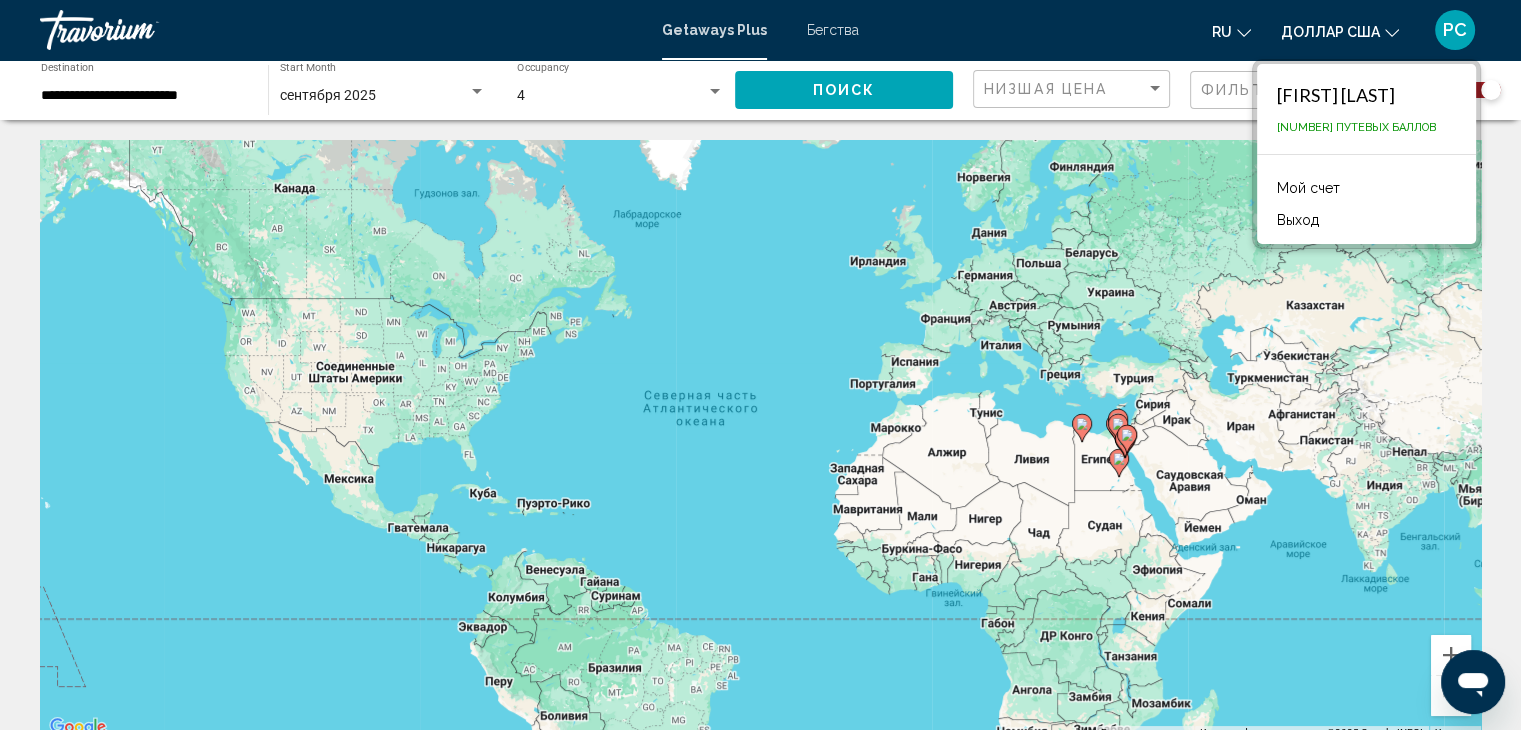 click on "Чтобы активировать перетаскивание с помощью клавиатуры, нажмите Alt + Ввод. После этого перемещайте маркер, используя клавиши со стрелками. Чтобы завершить перетаскивание, нажмите клавишу Ввод. Чтобы отменить действие, нажмите клавишу Esc." at bounding box center (760, 440) 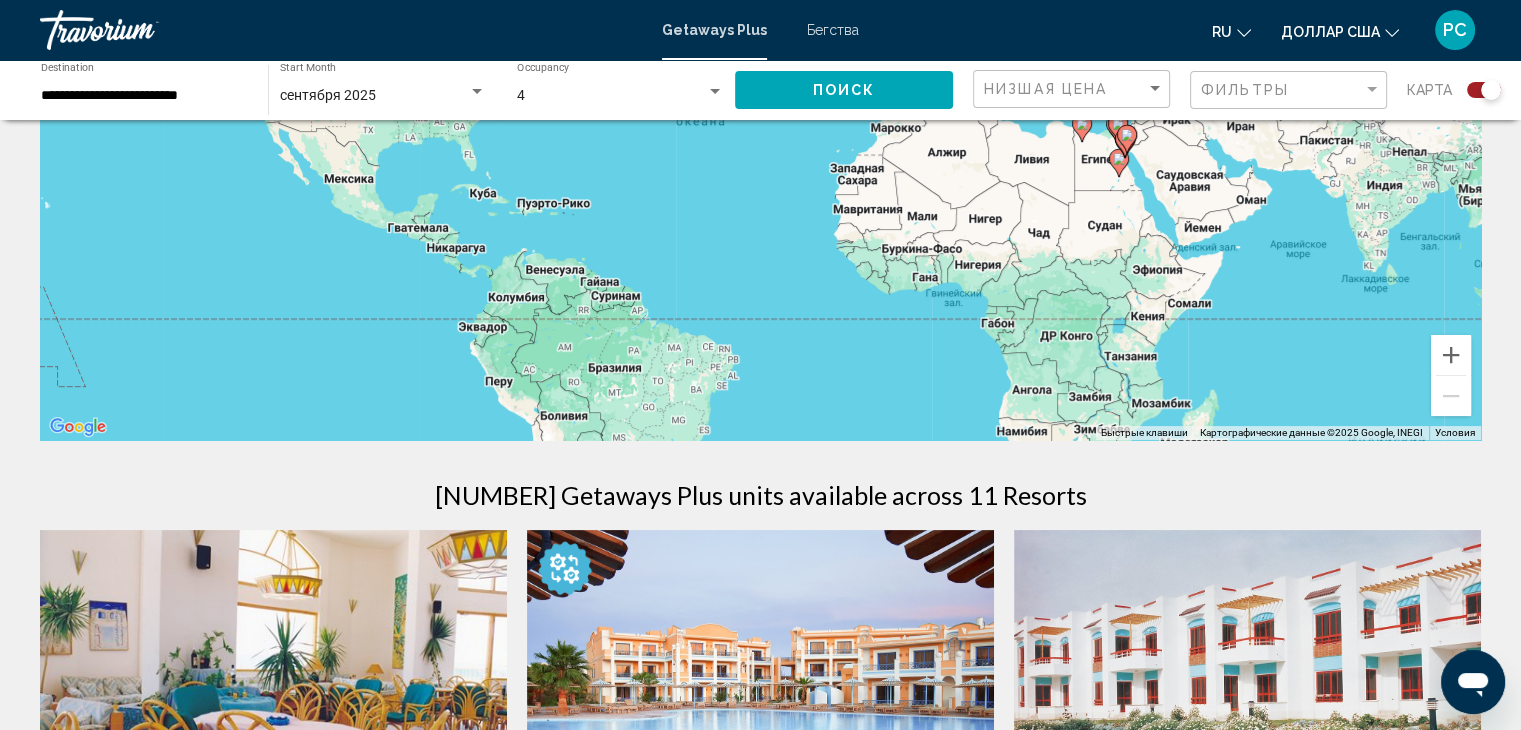 scroll, scrollTop: 0, scrollLeft: 0, axis: both 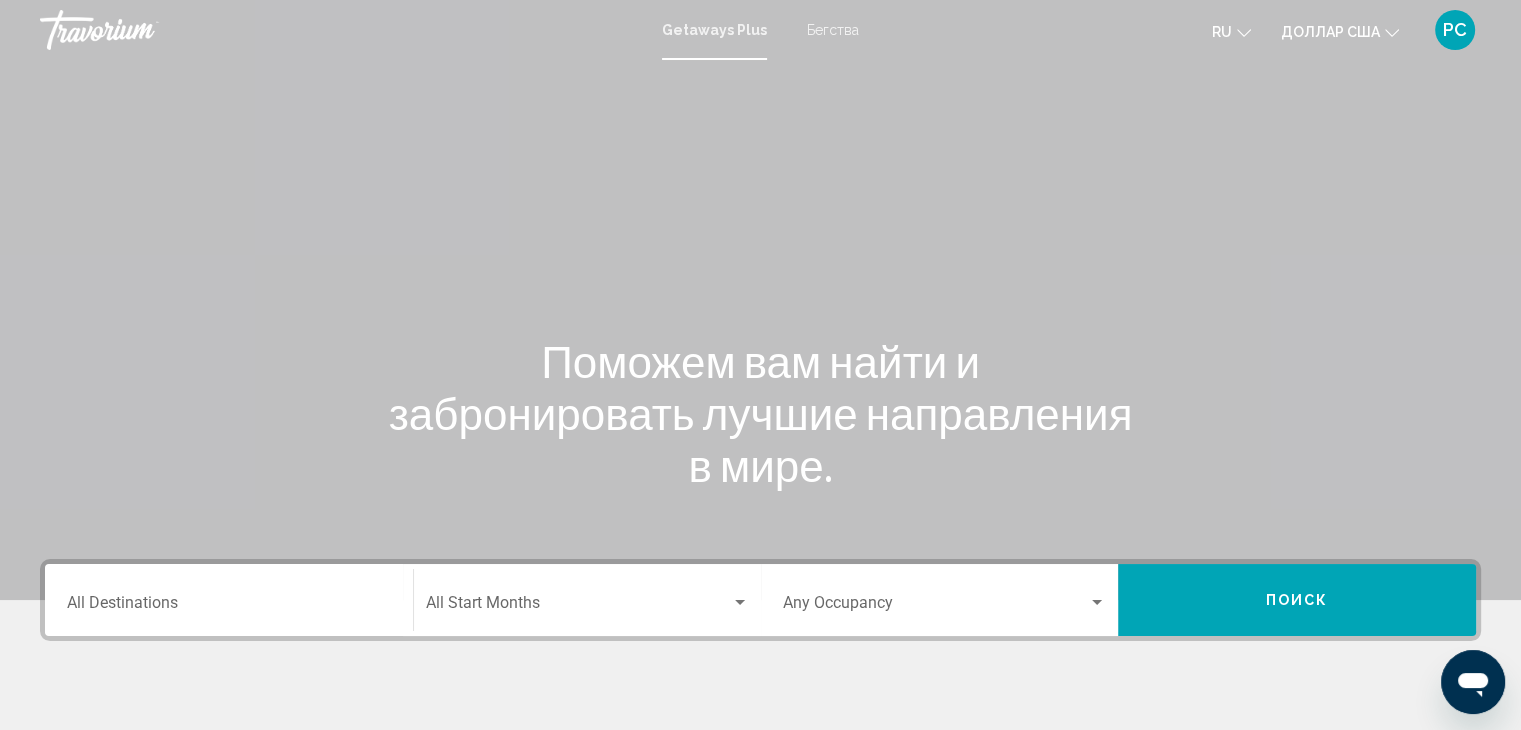 click on "Destination All Destinations" at bounding box center [229, 607] 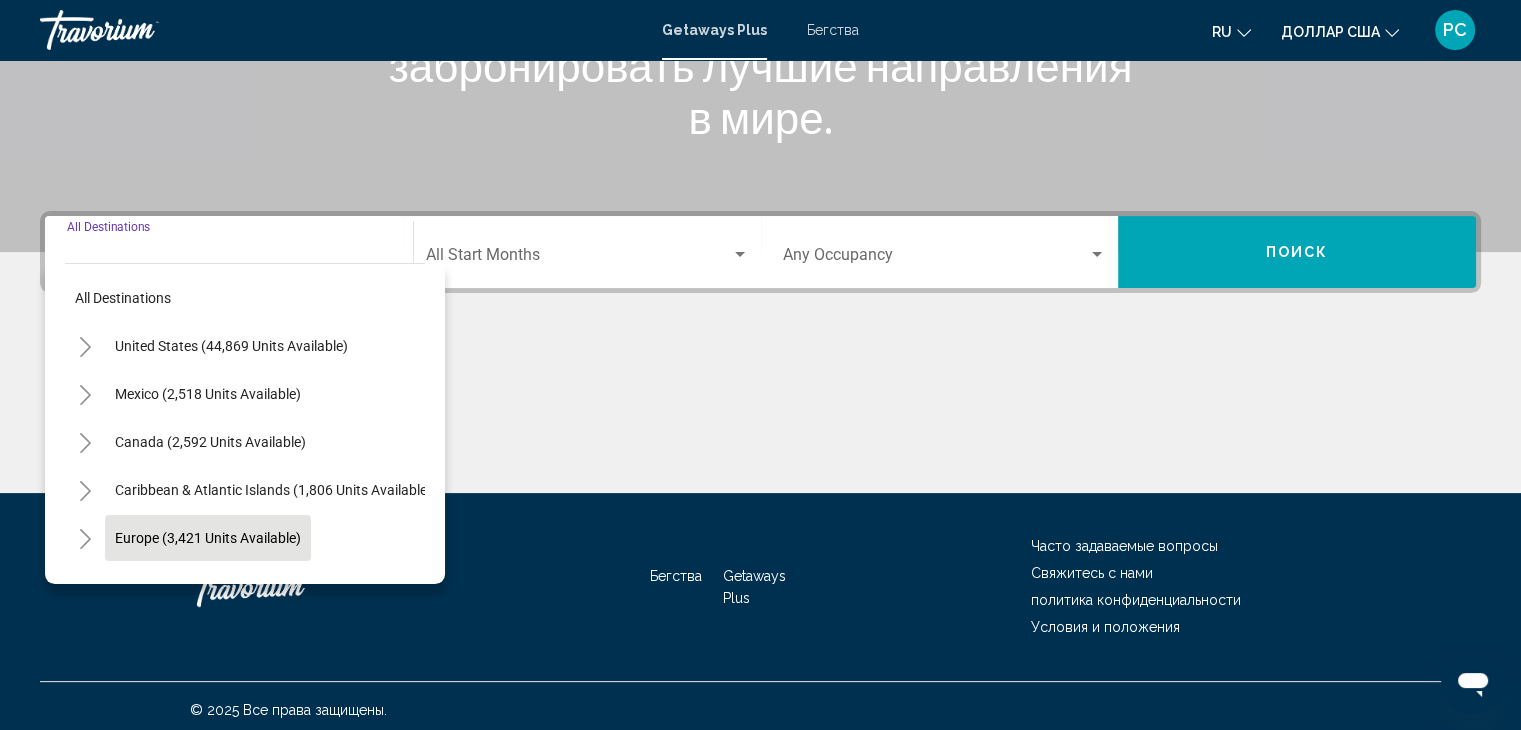 scroll, scrollTop: 356, scrollLeft: 0, axis: vertical 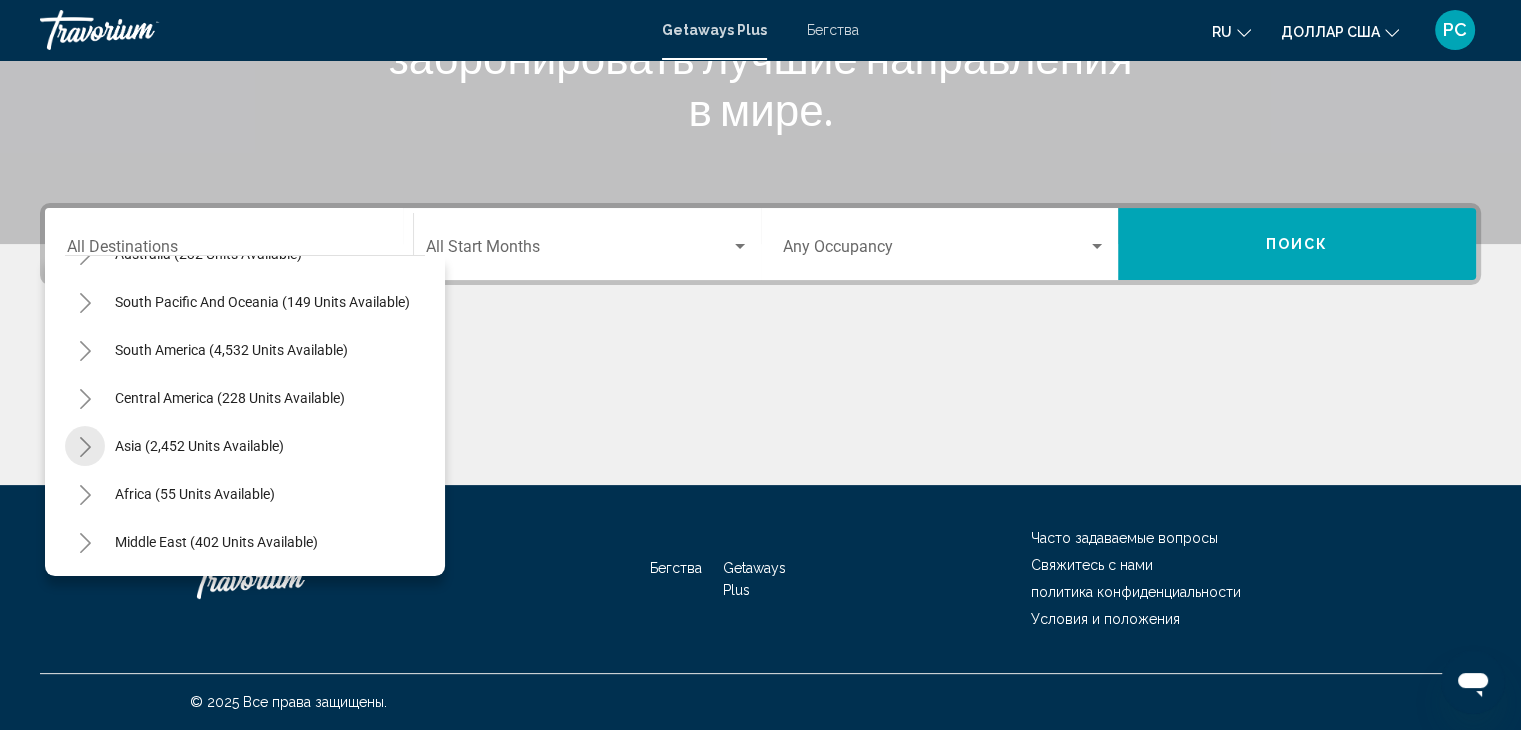 click 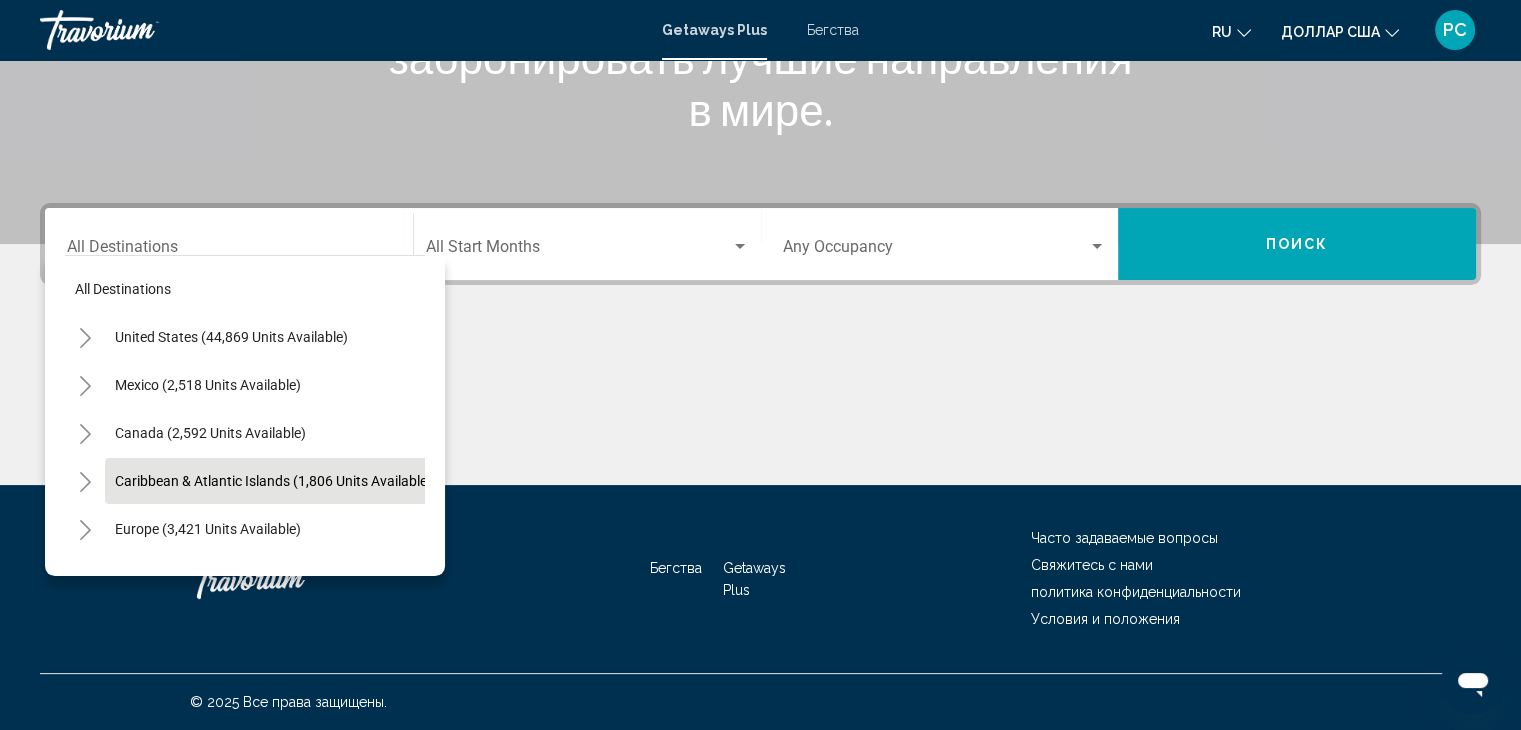 scroll, scrollTop: 0, scrollLeft: 0, axis: both 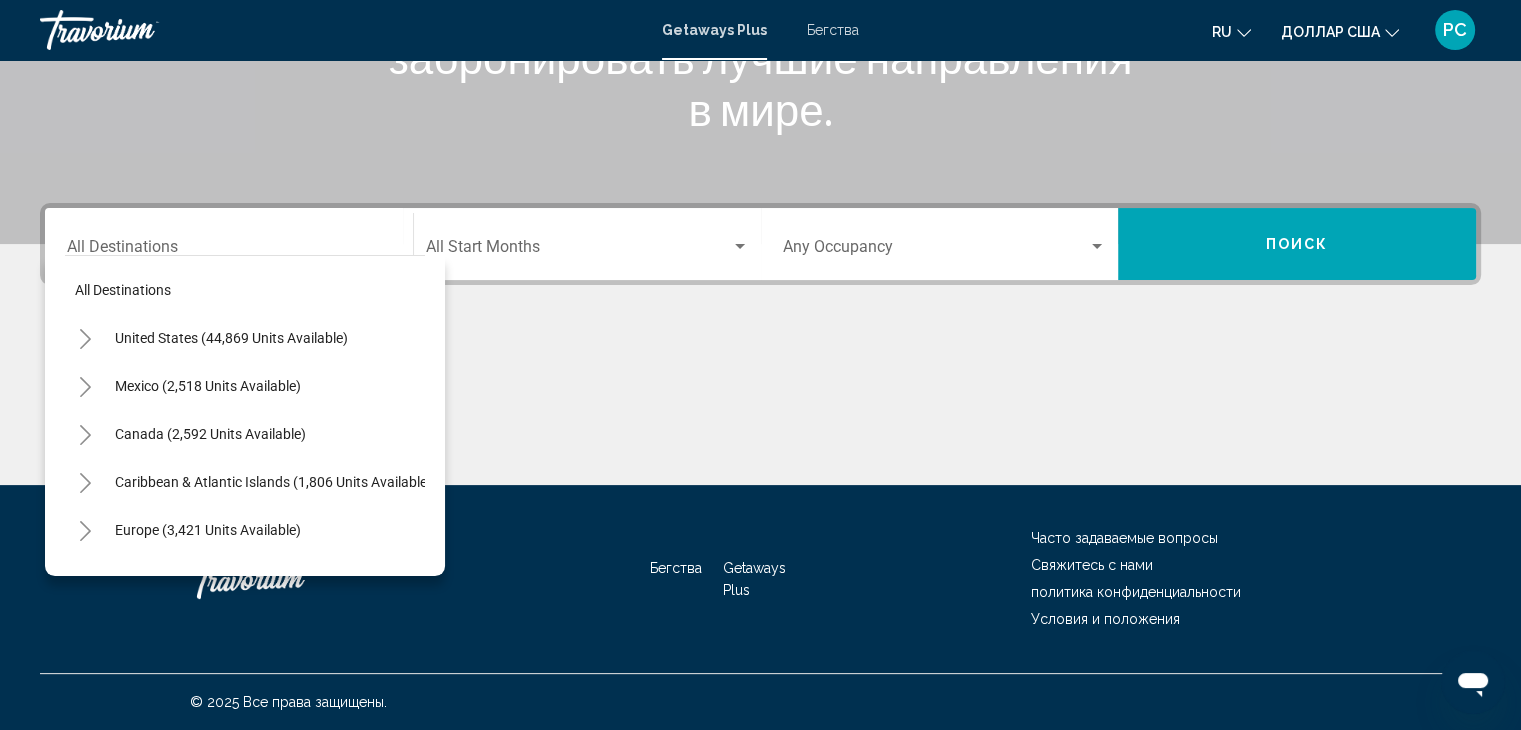 click on "Destination All Destinations" at bounding box center (229, 251) 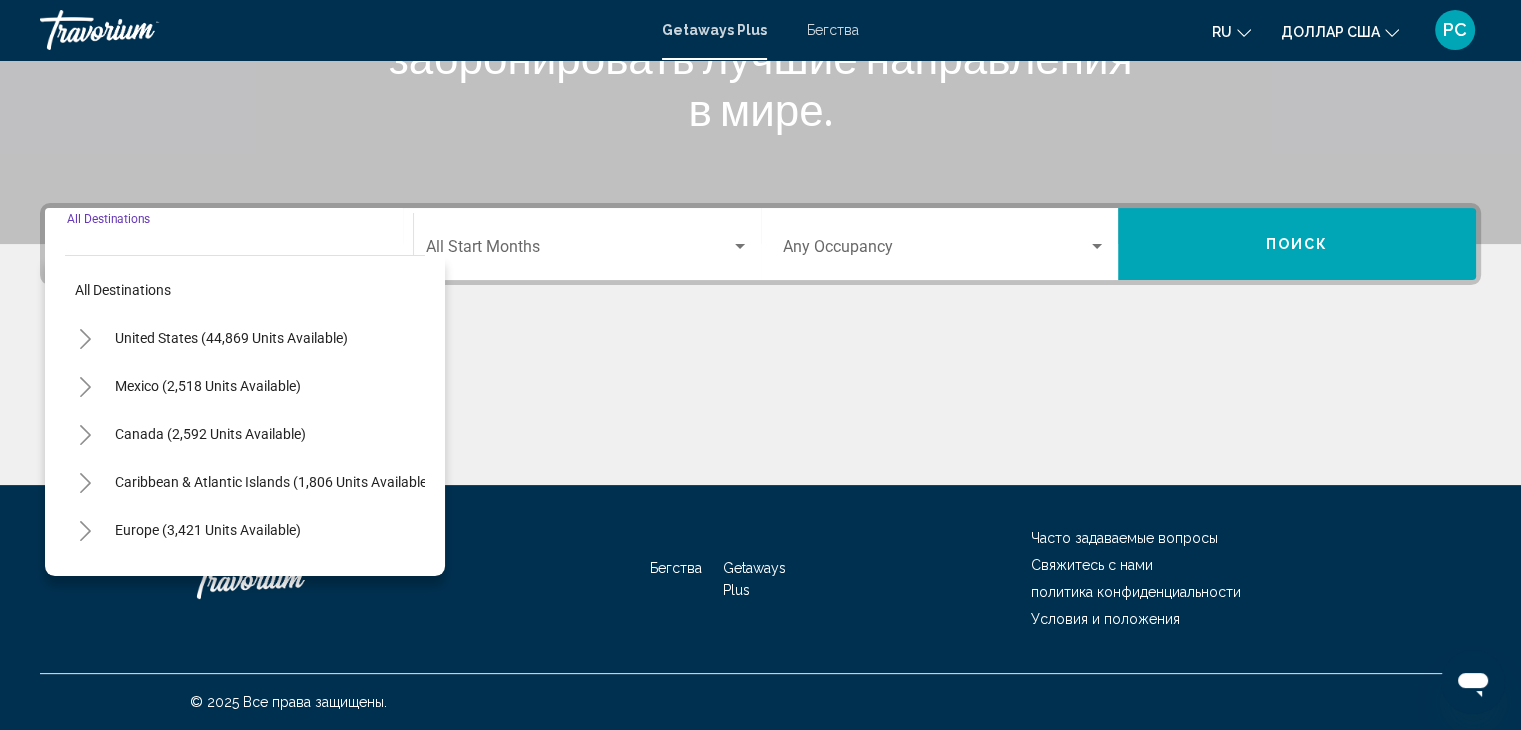 click on "Destination All Destinations" at bounding box center (229, 251) 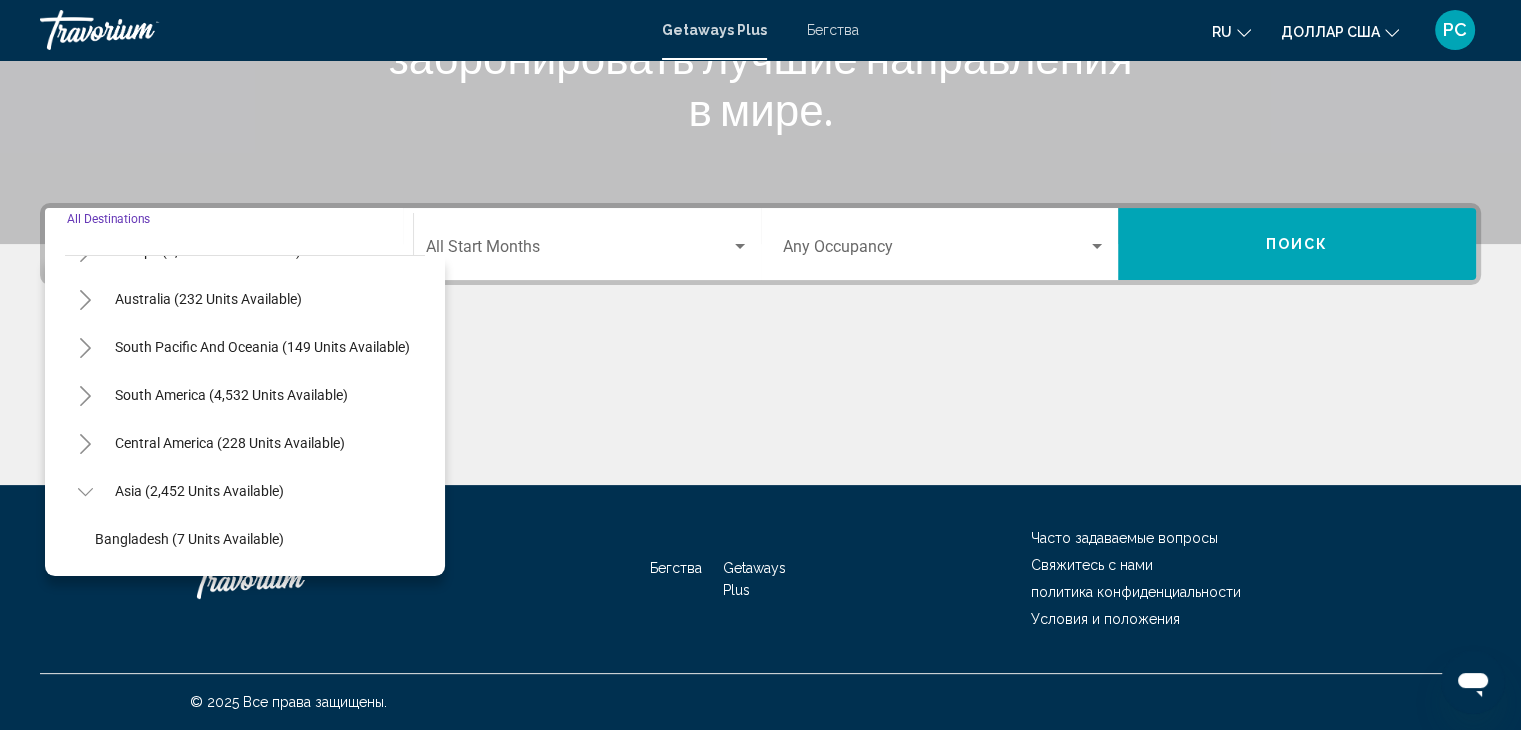scroll, scrollTop: 300, scrollLeft: 0, axis: vertical 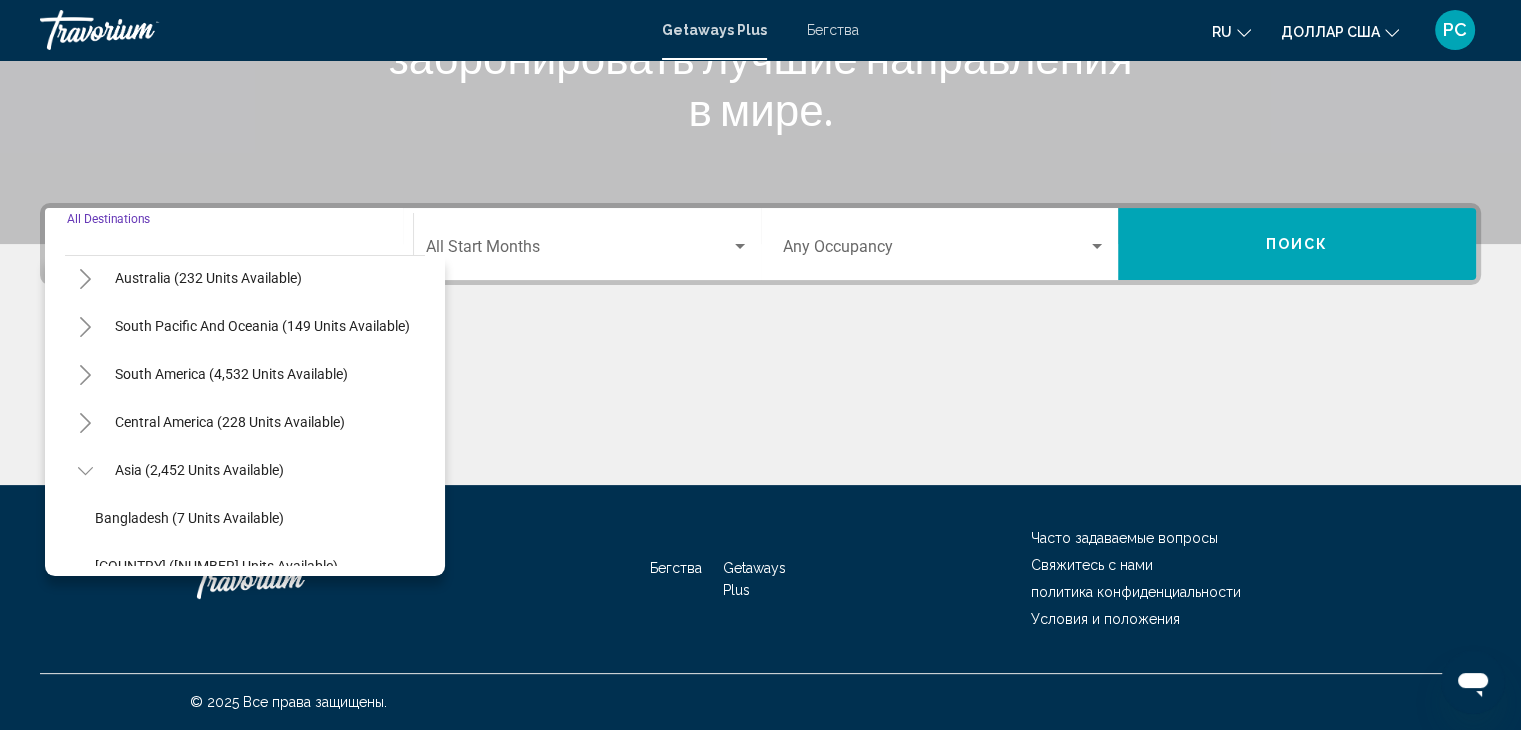 click 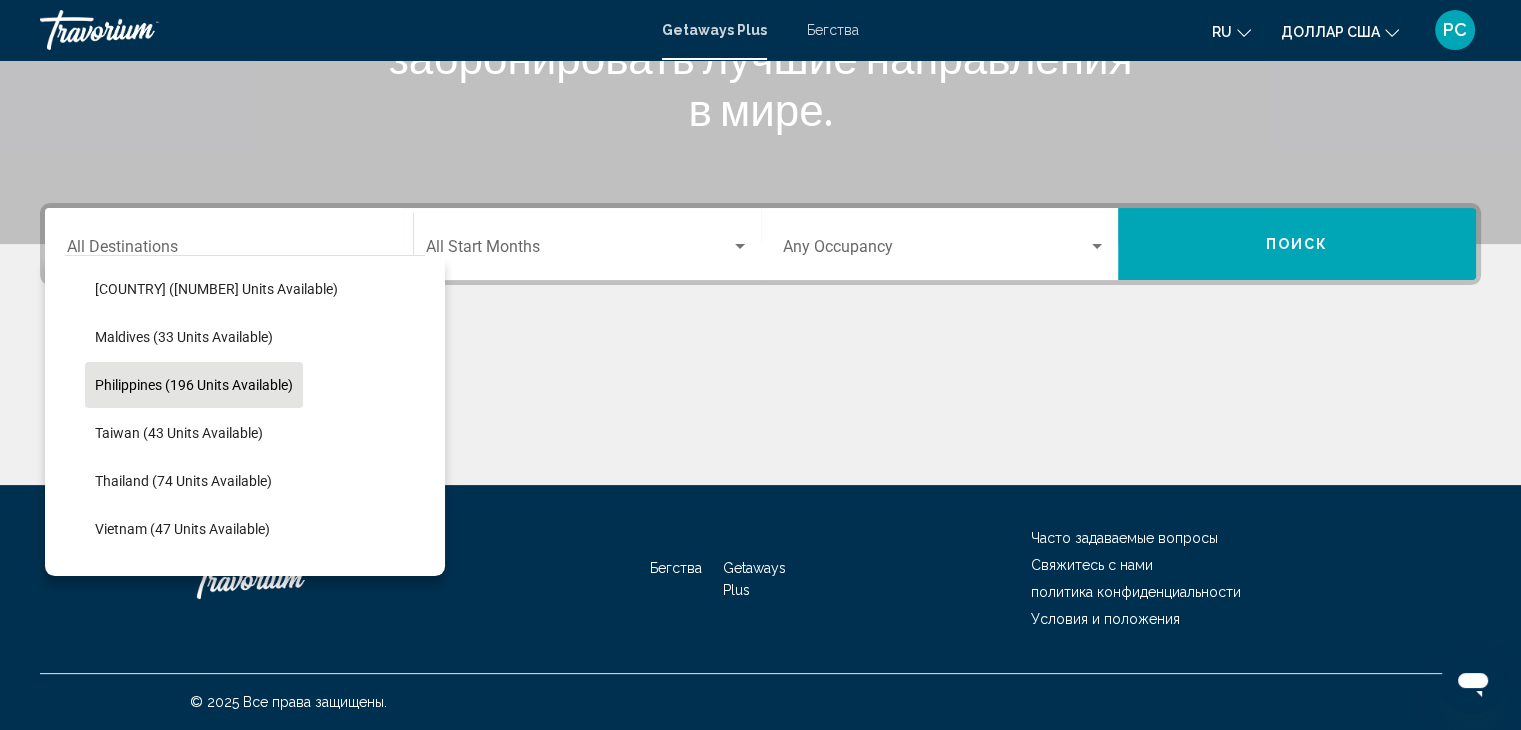 scroll, scrollTop: 900, scrollLeft: 0, axis: vertical 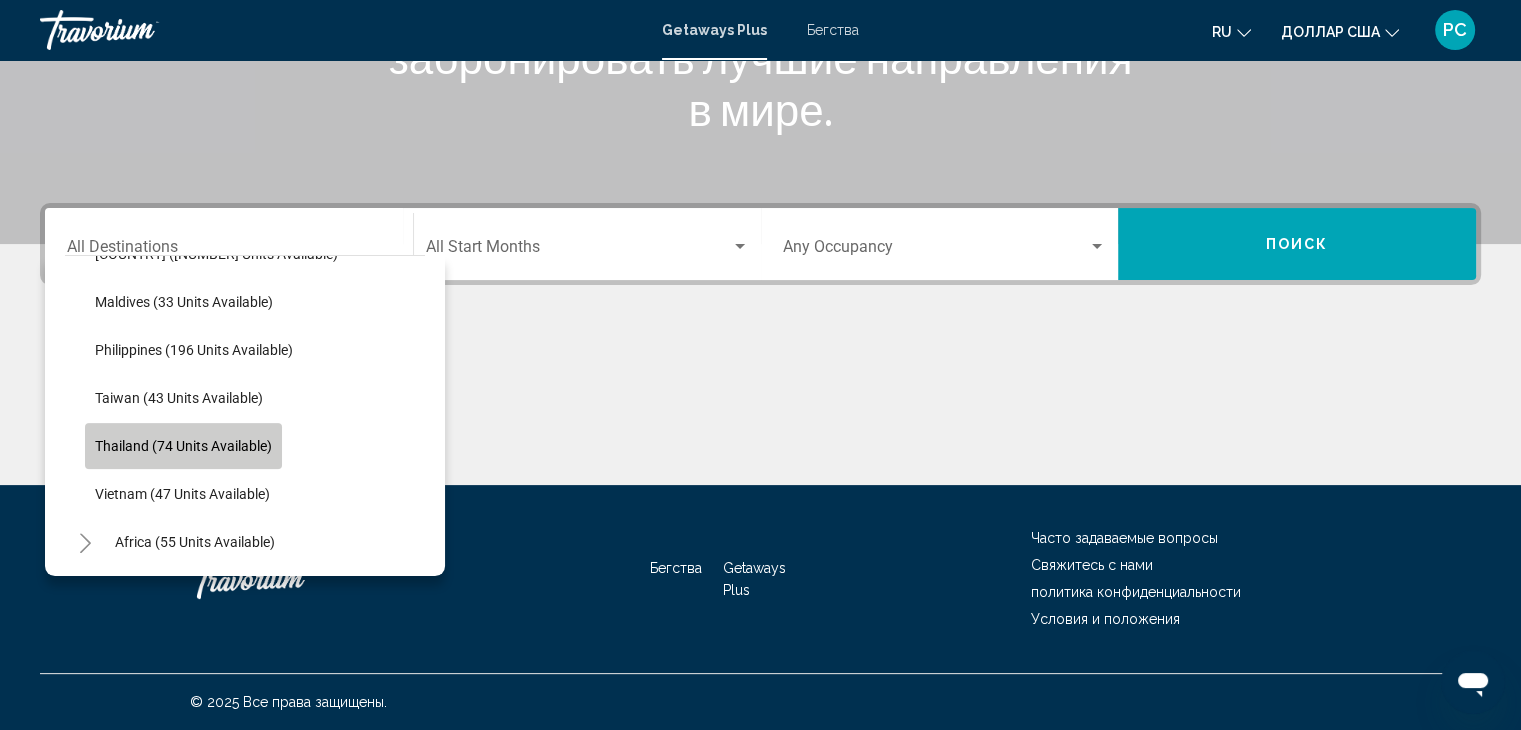 click on "Thailand (74 units available)" 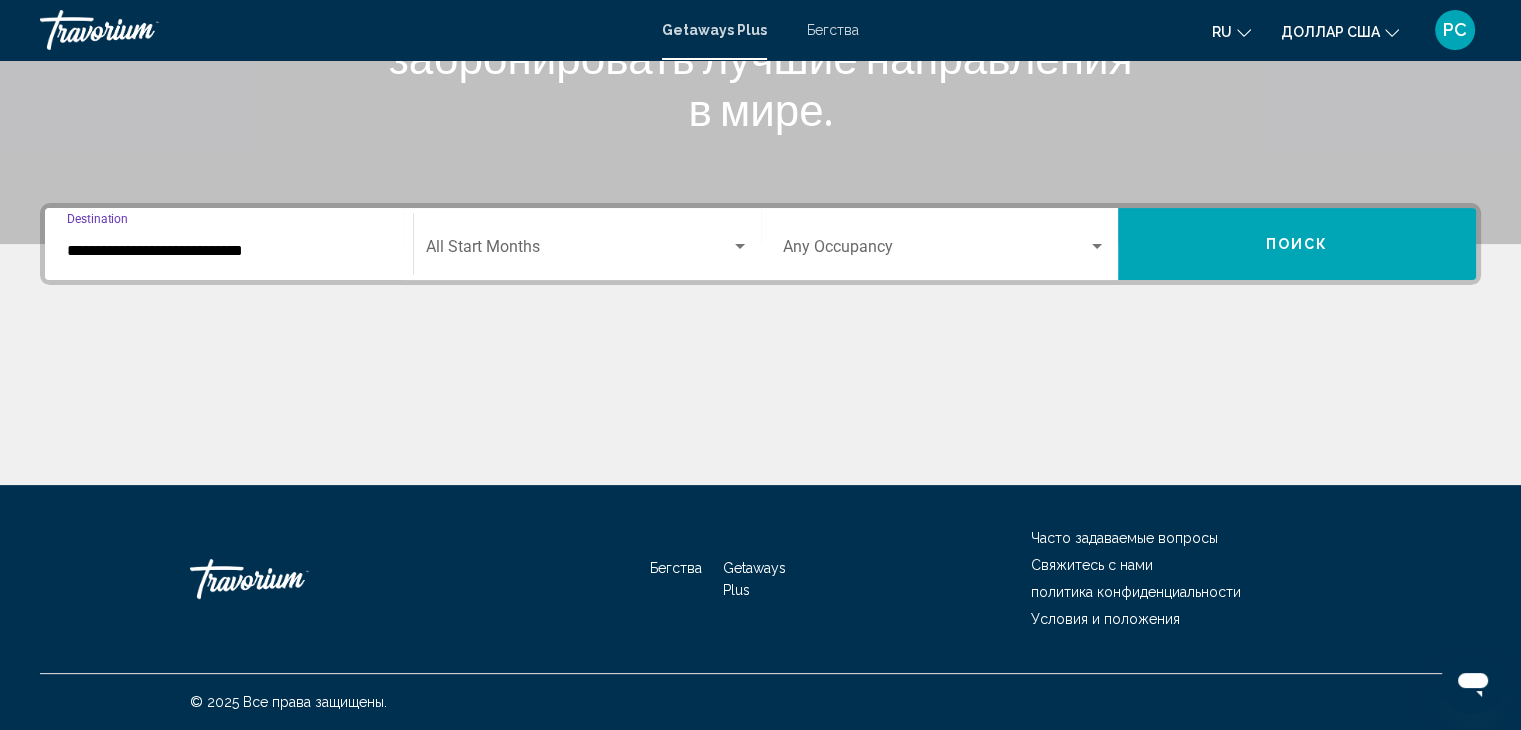 click at bounding box center [578, 251] 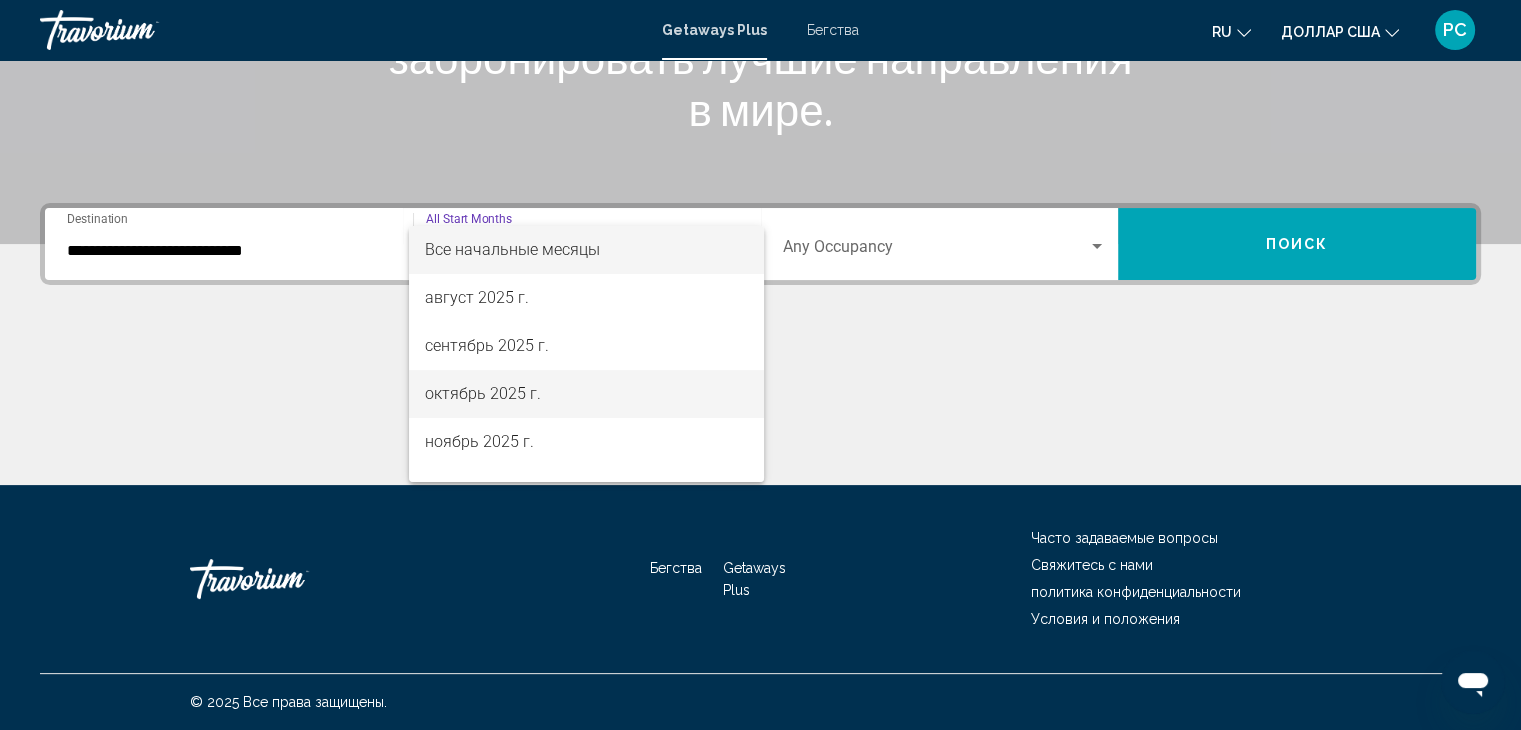 click on "октябрь 2025 г." at bounding box center (483, 393) 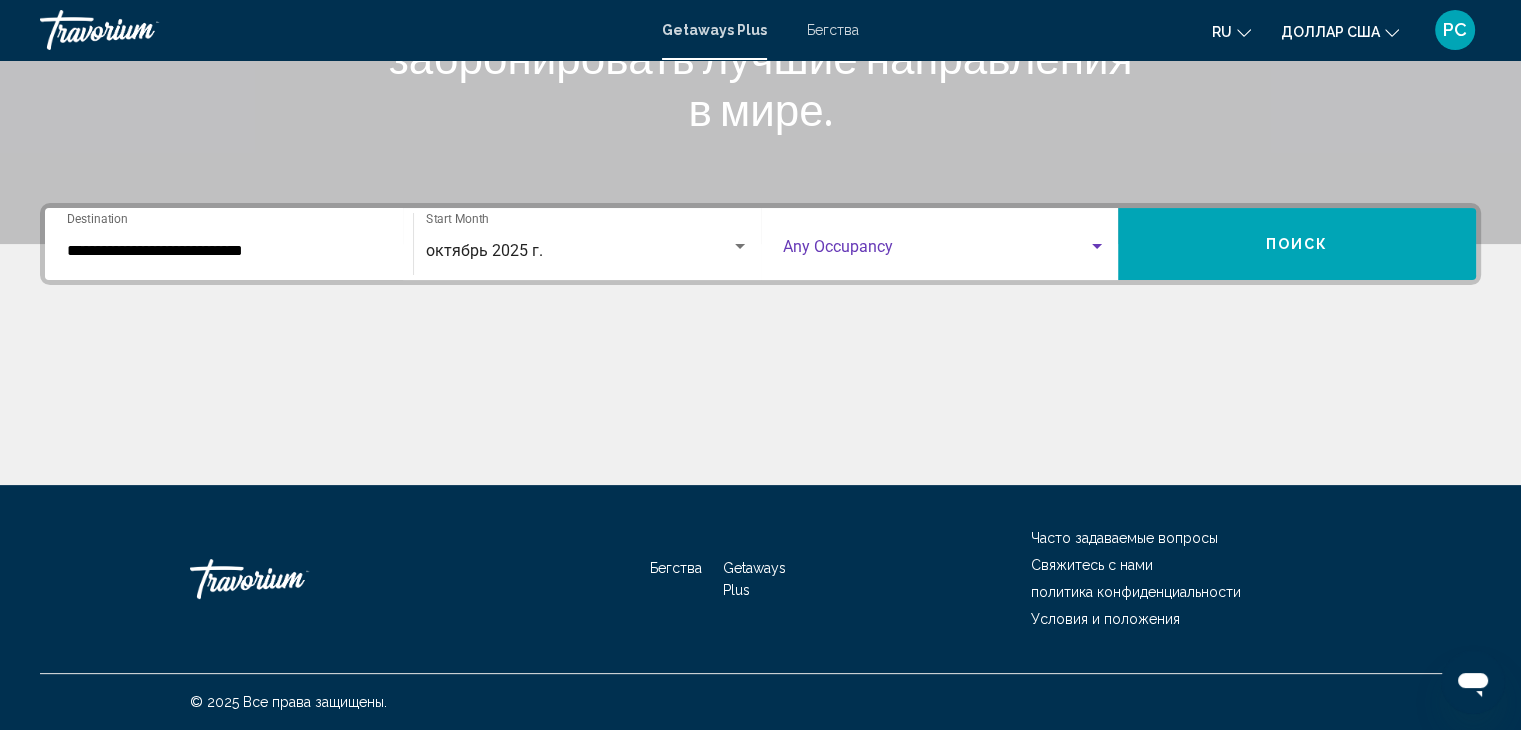click at bounding box center (936, 251) 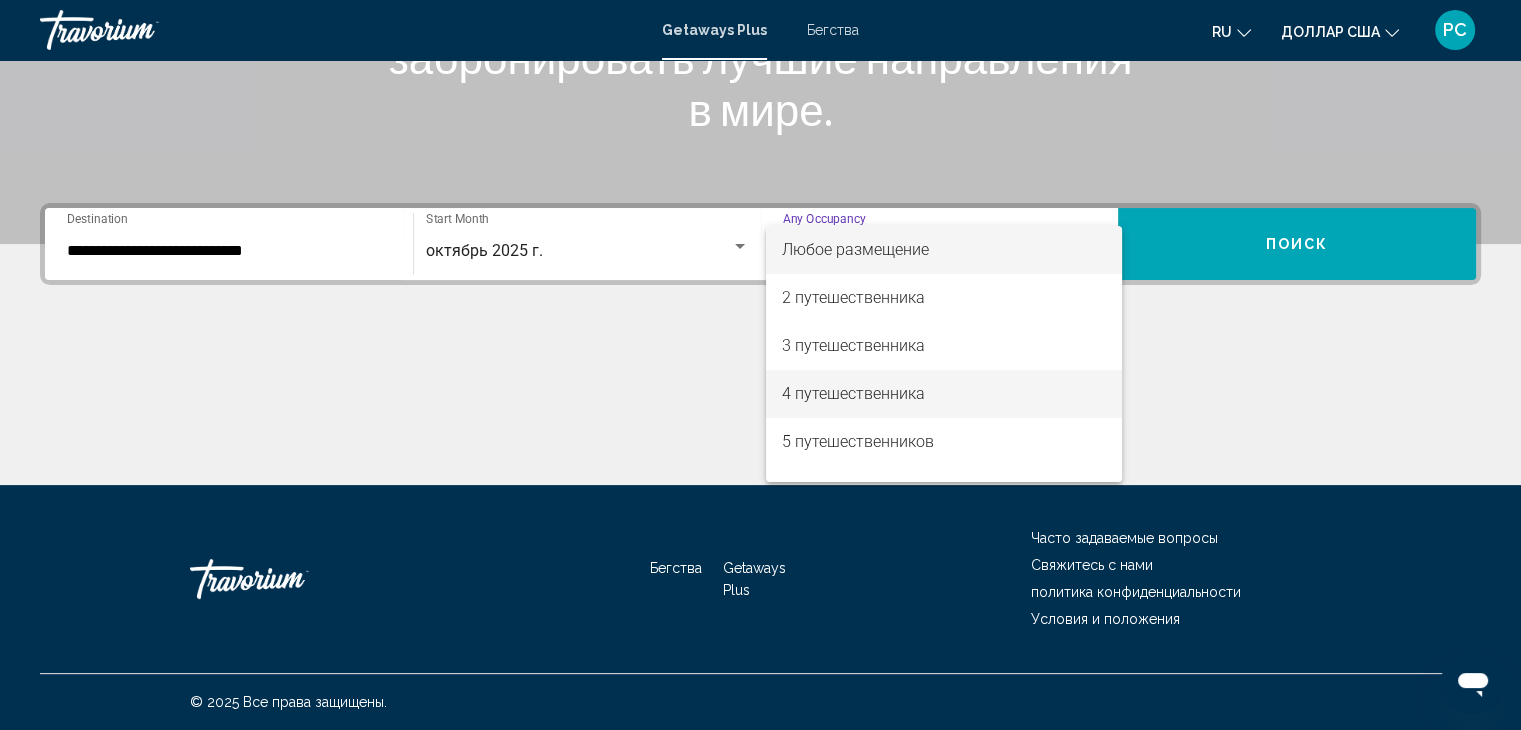 click on "4 путешественника" at bounding box center [853, 393] 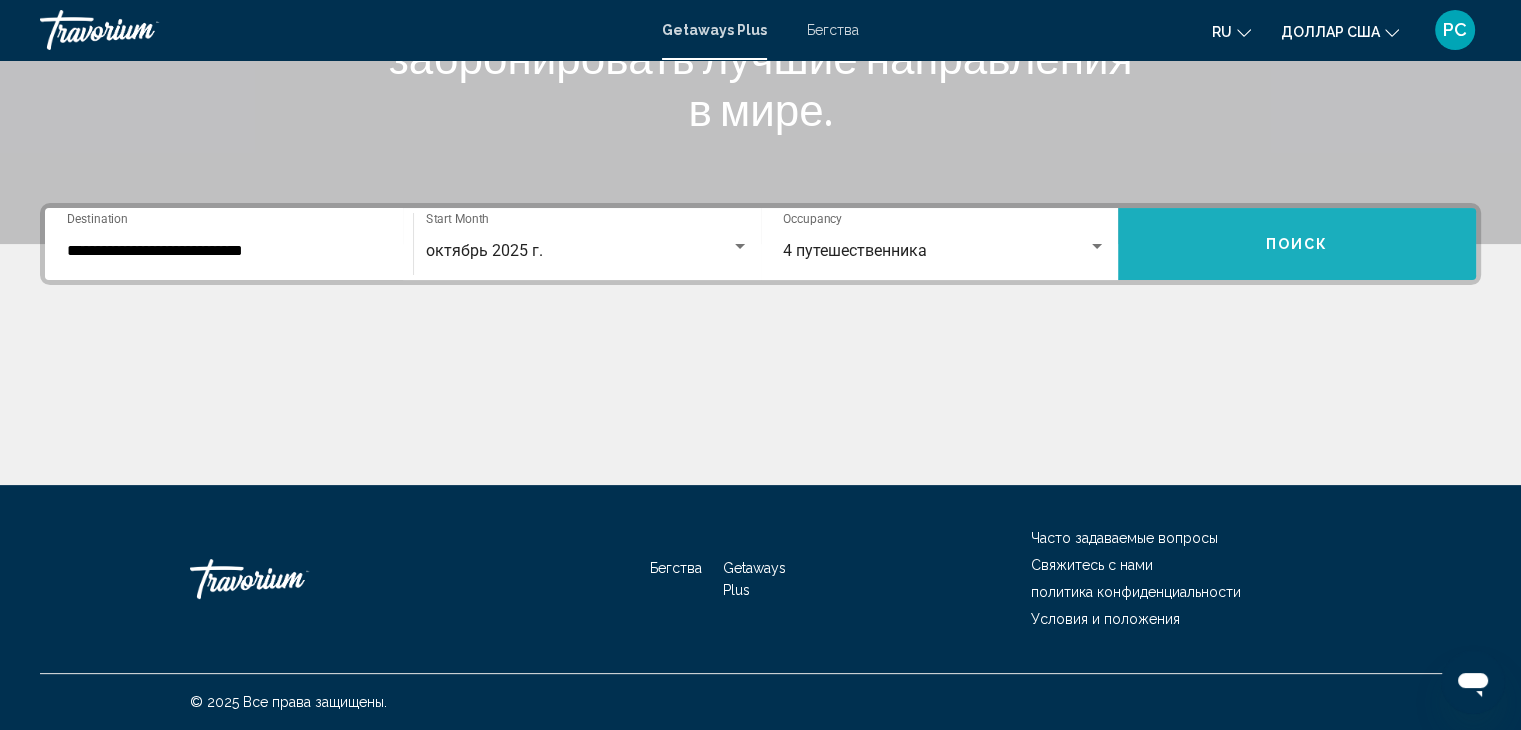 click on "Поиск" at bounding box center (1297, 243) 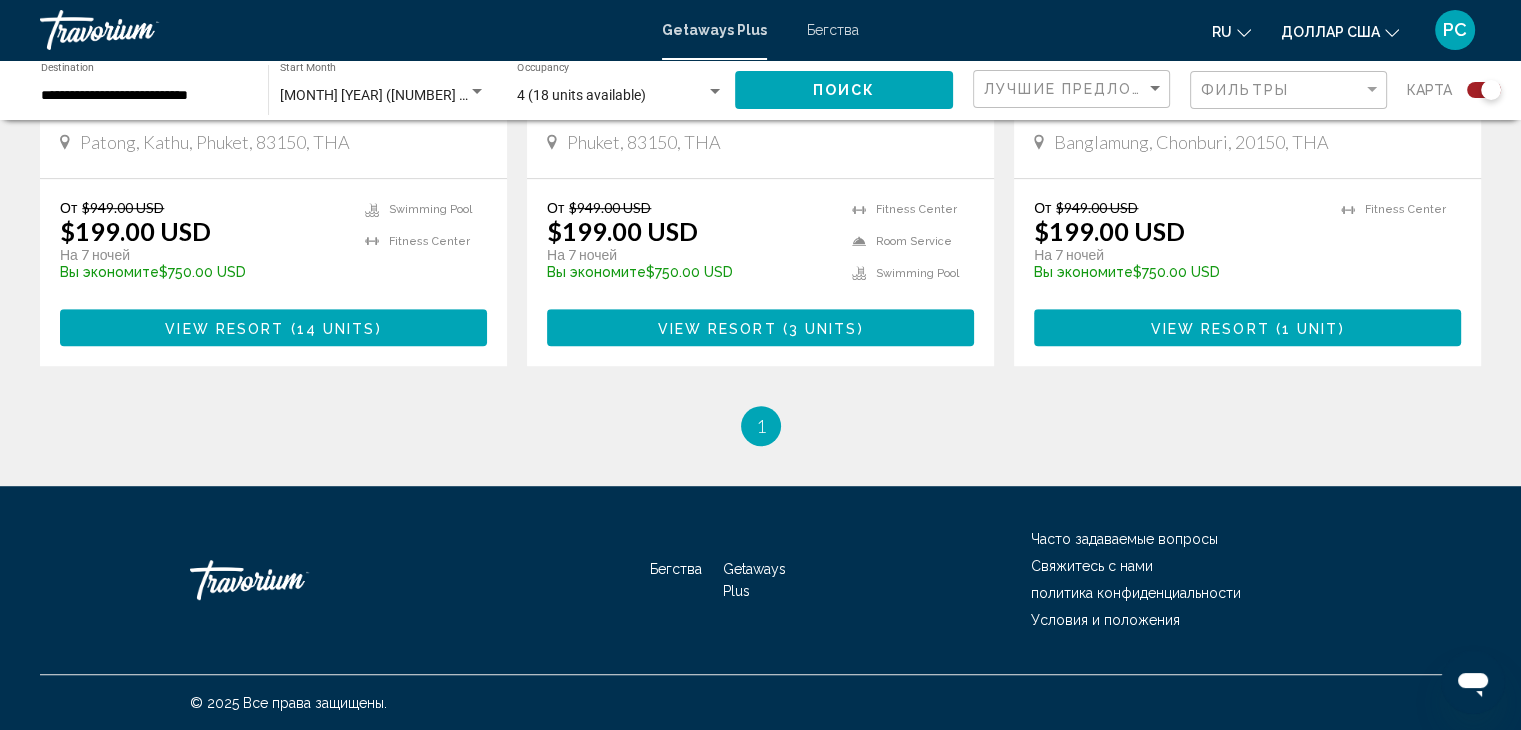 scroll, scrollTop: 805, scrollLeft: 0, axis: vertical 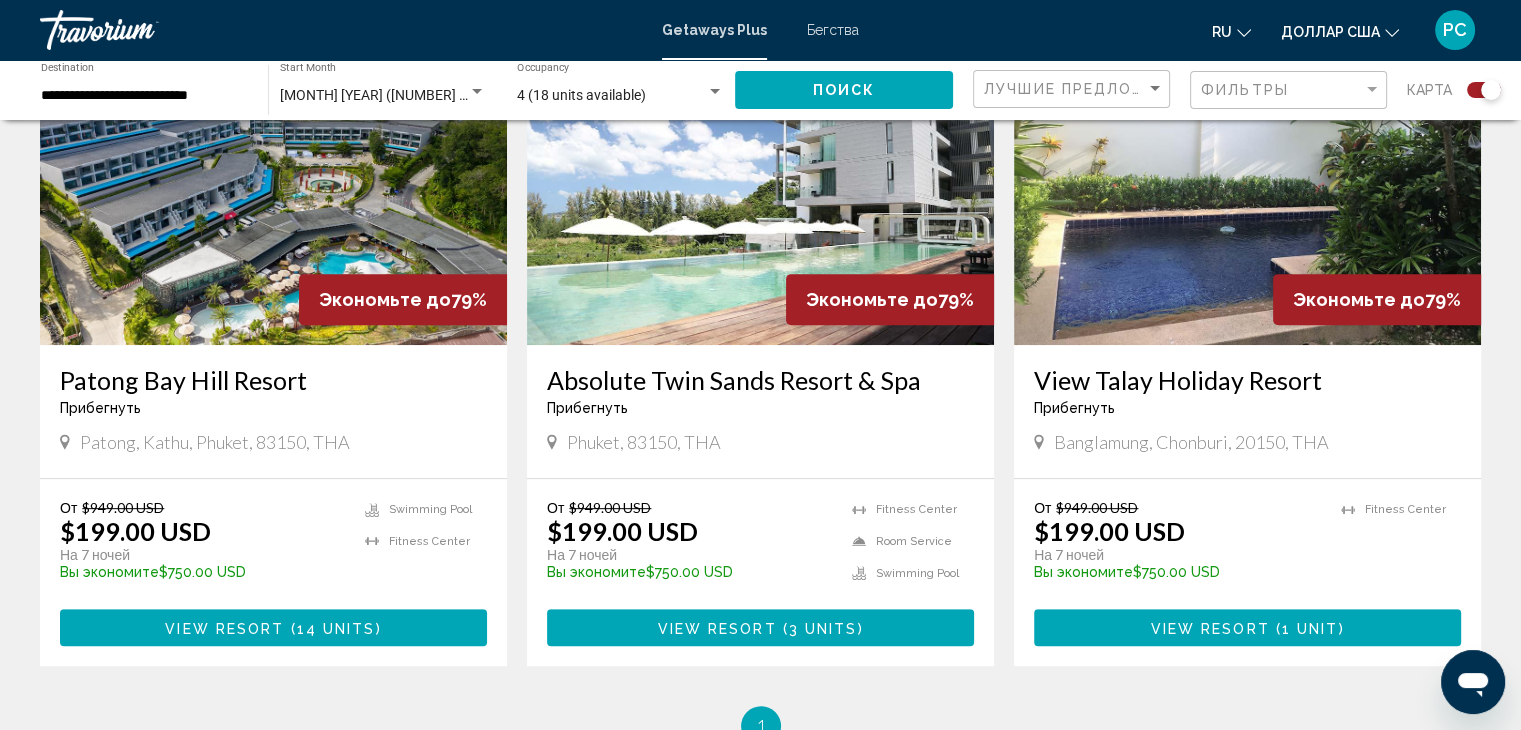 click at bounding box center (273, 185) 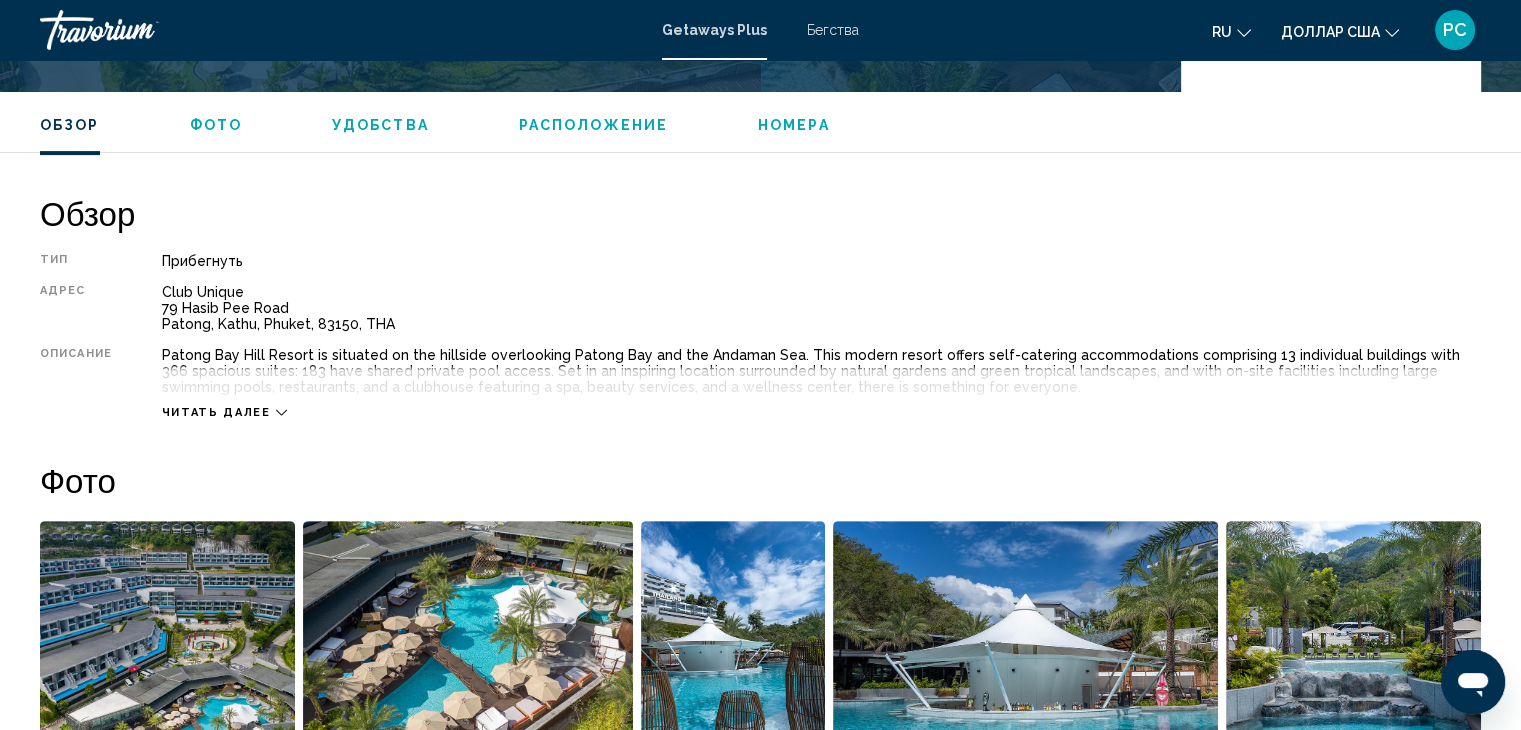 scroll, scrollTop: 600, scrollLeft: 0, axis: vertical 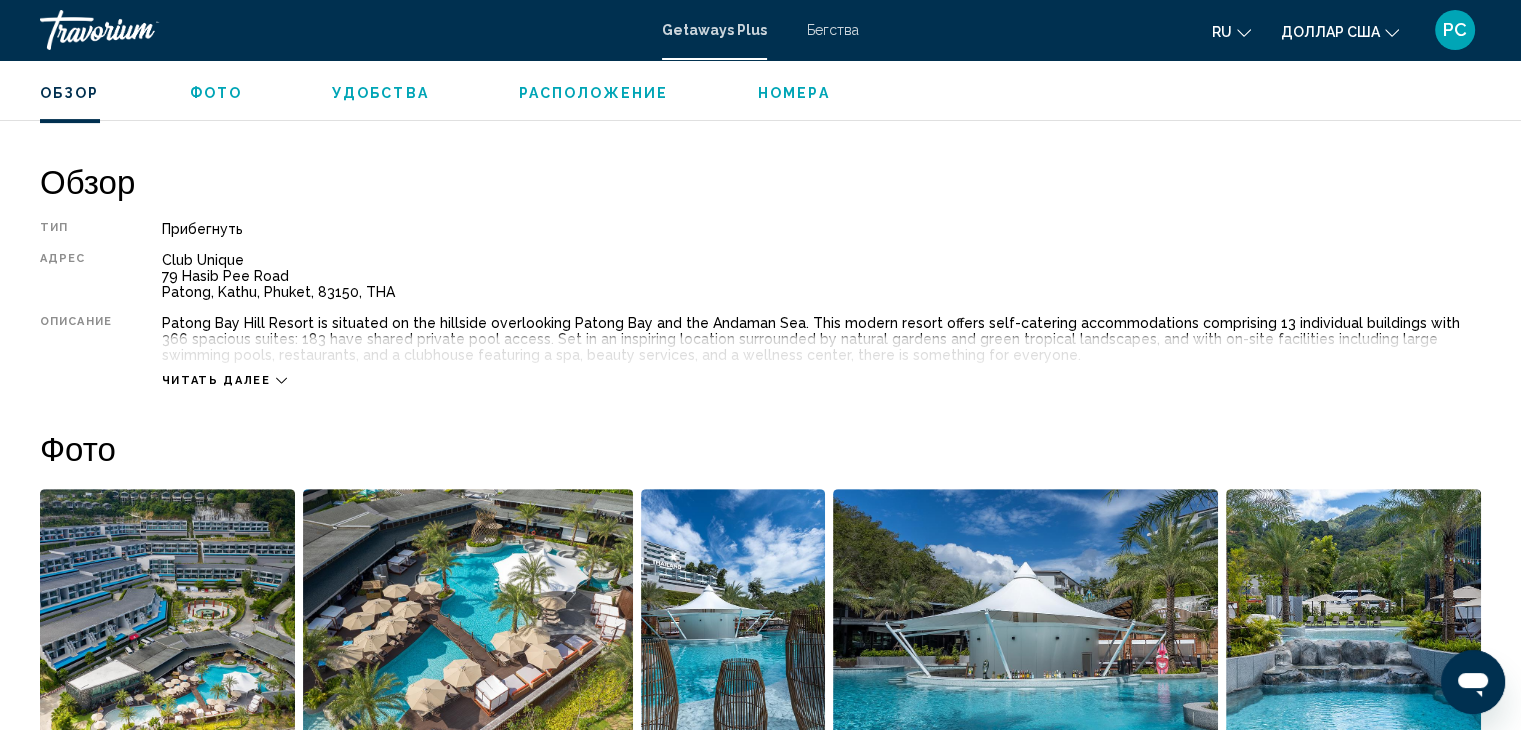 click on "Читать далее" at bounding box center [216, 380] 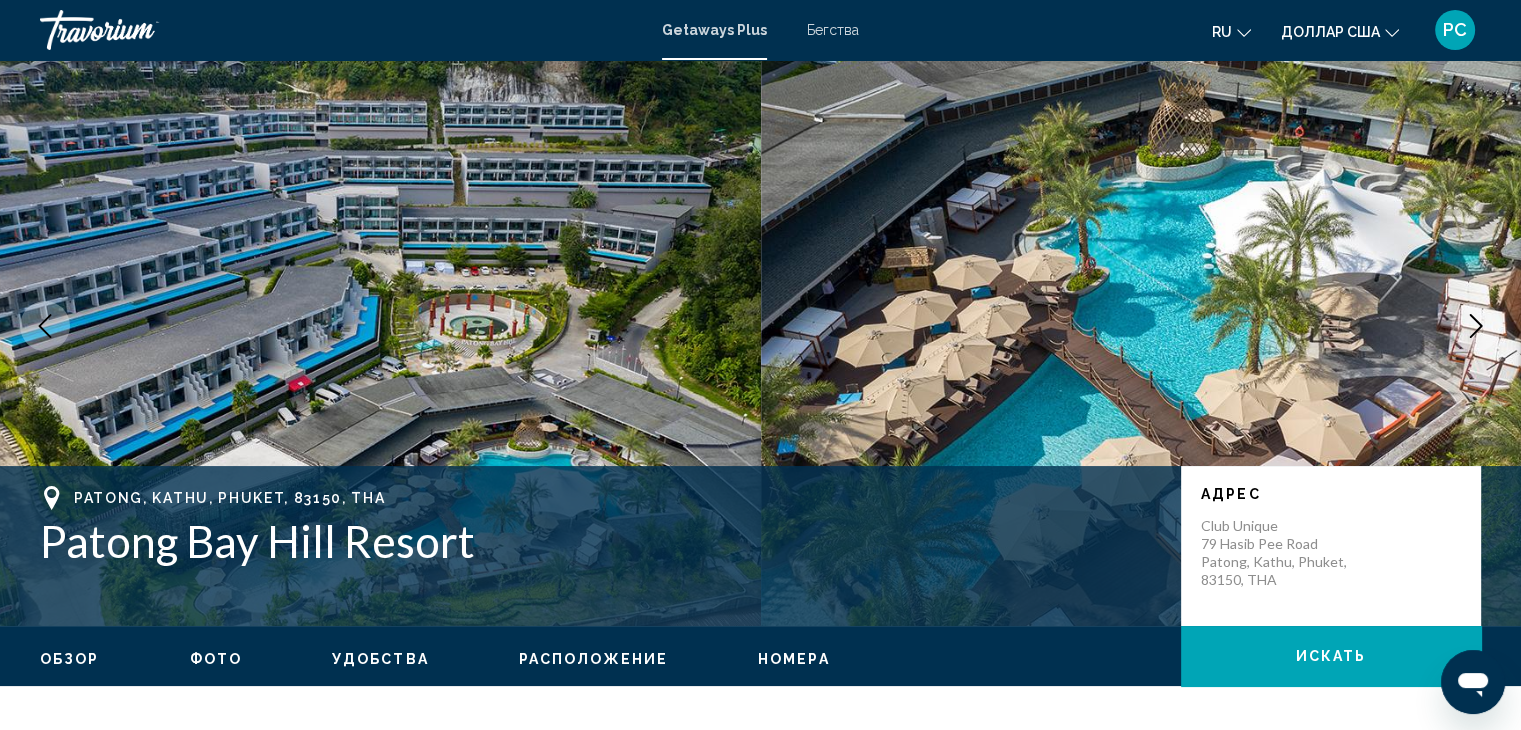 scroll, scrollTop: 0, scrollLeft: 0, axis: both 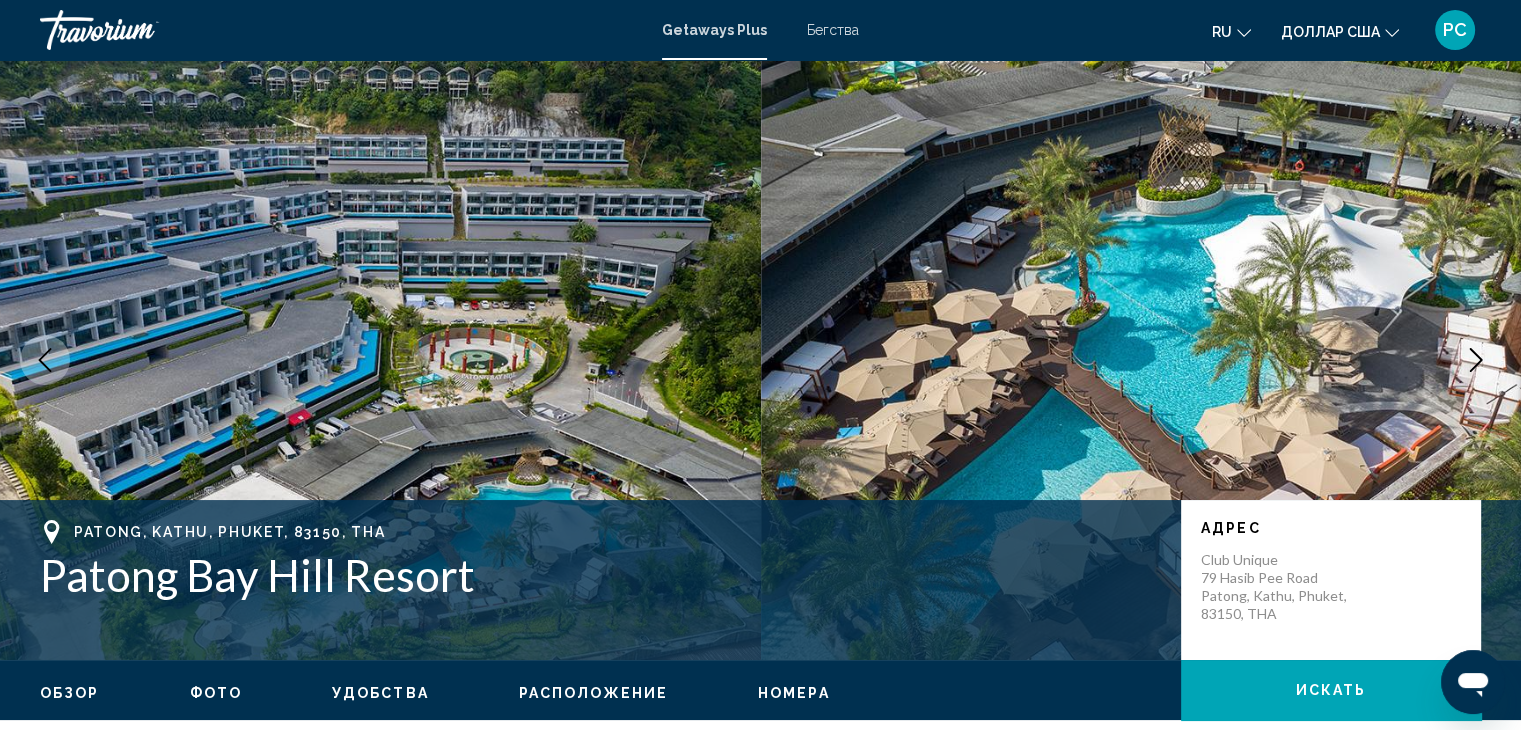 click at bounding box center (1141, 360) 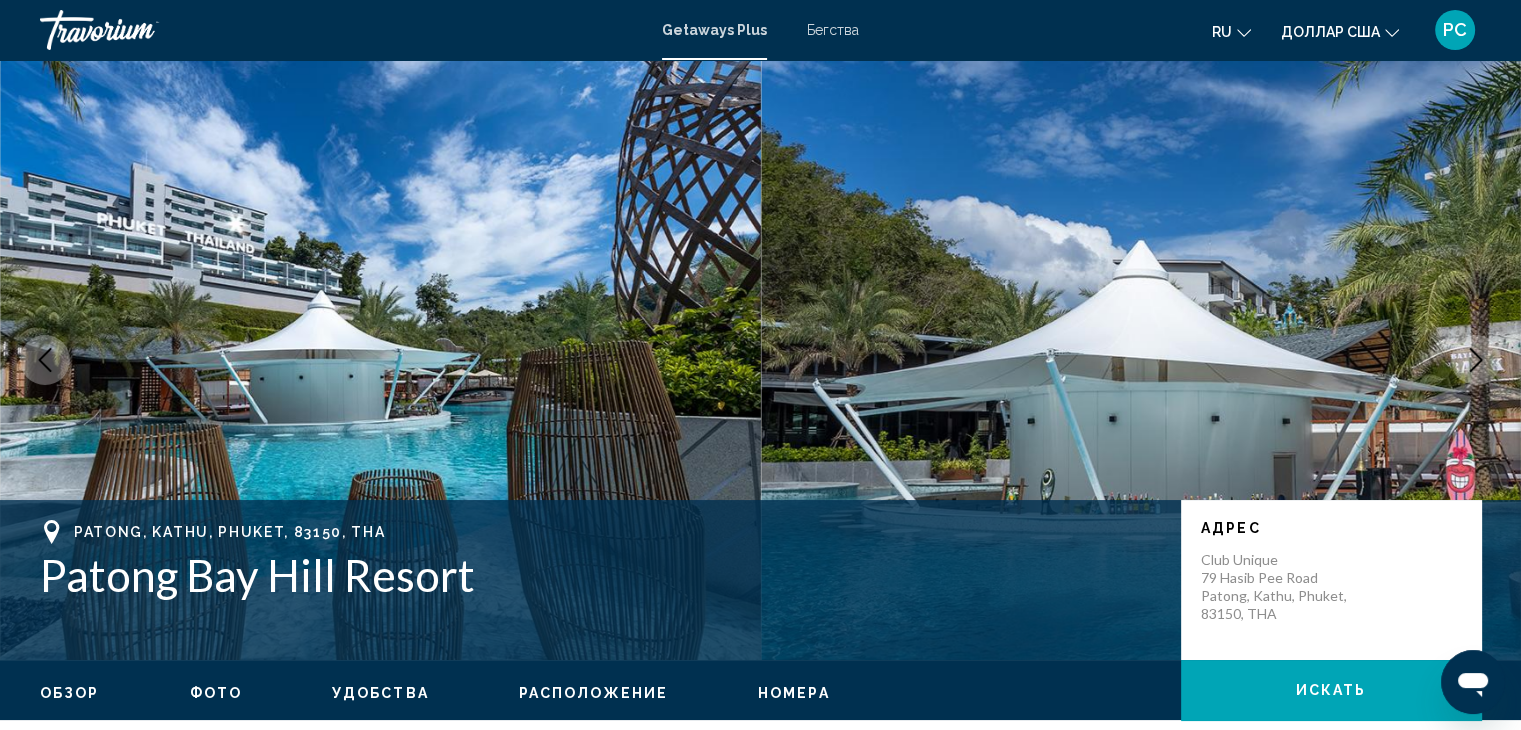 click 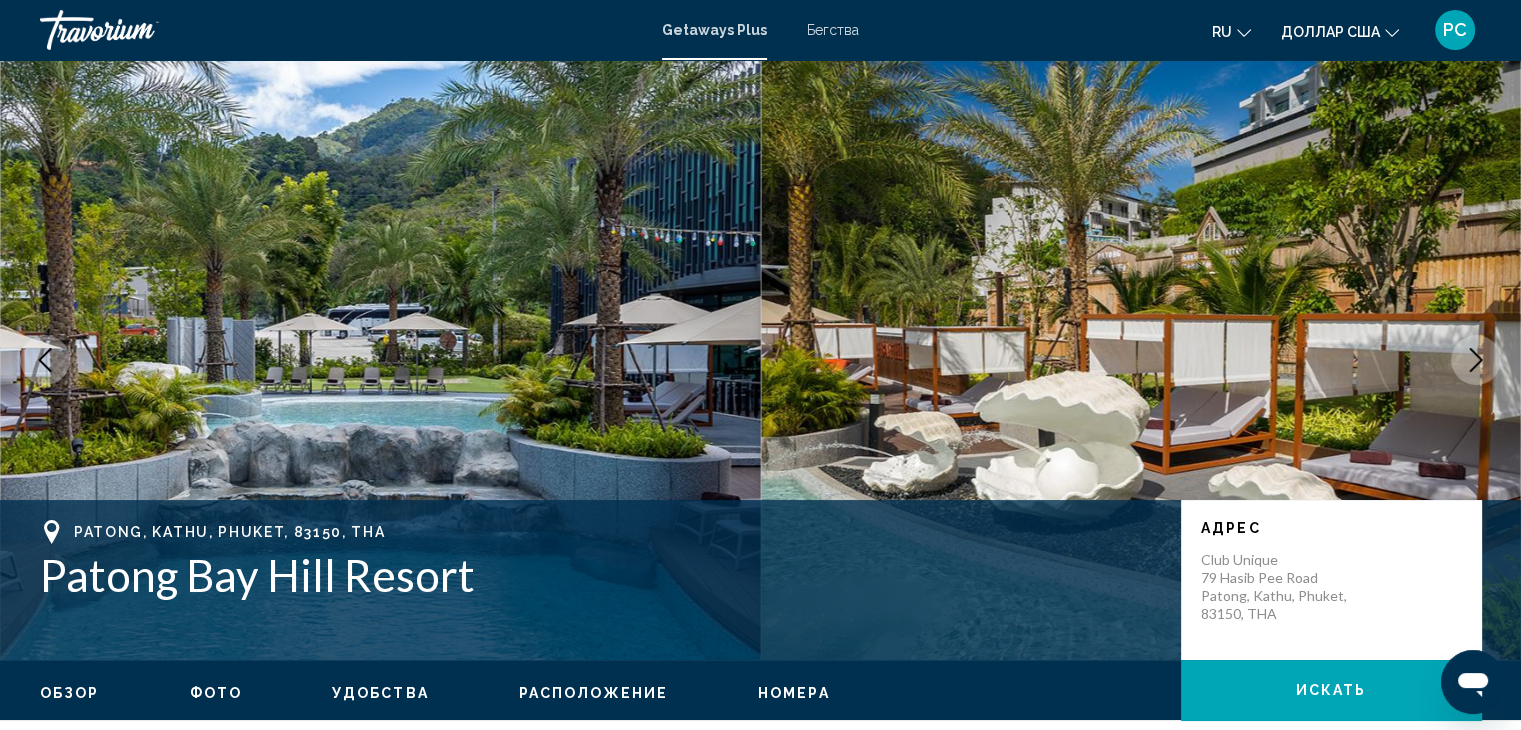 click 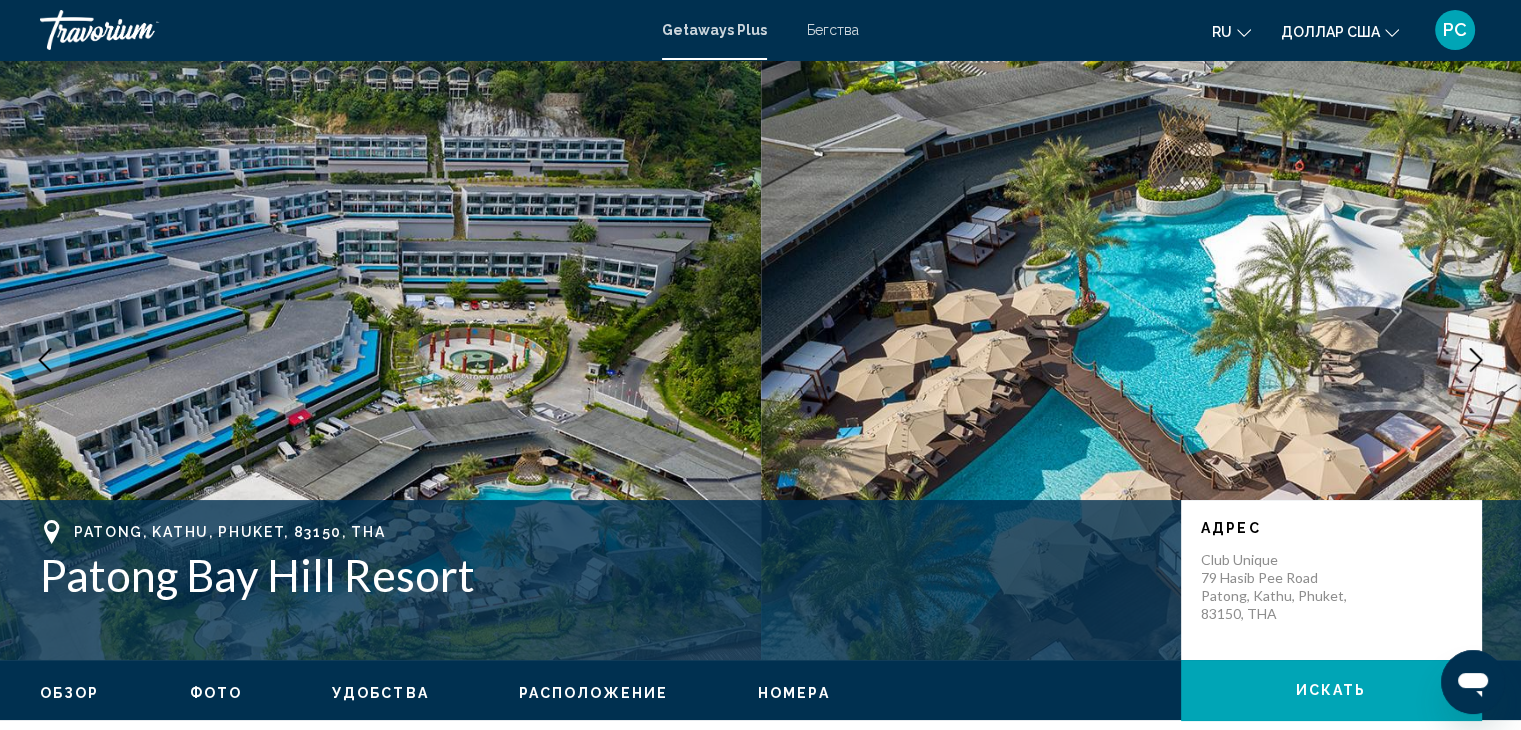 click 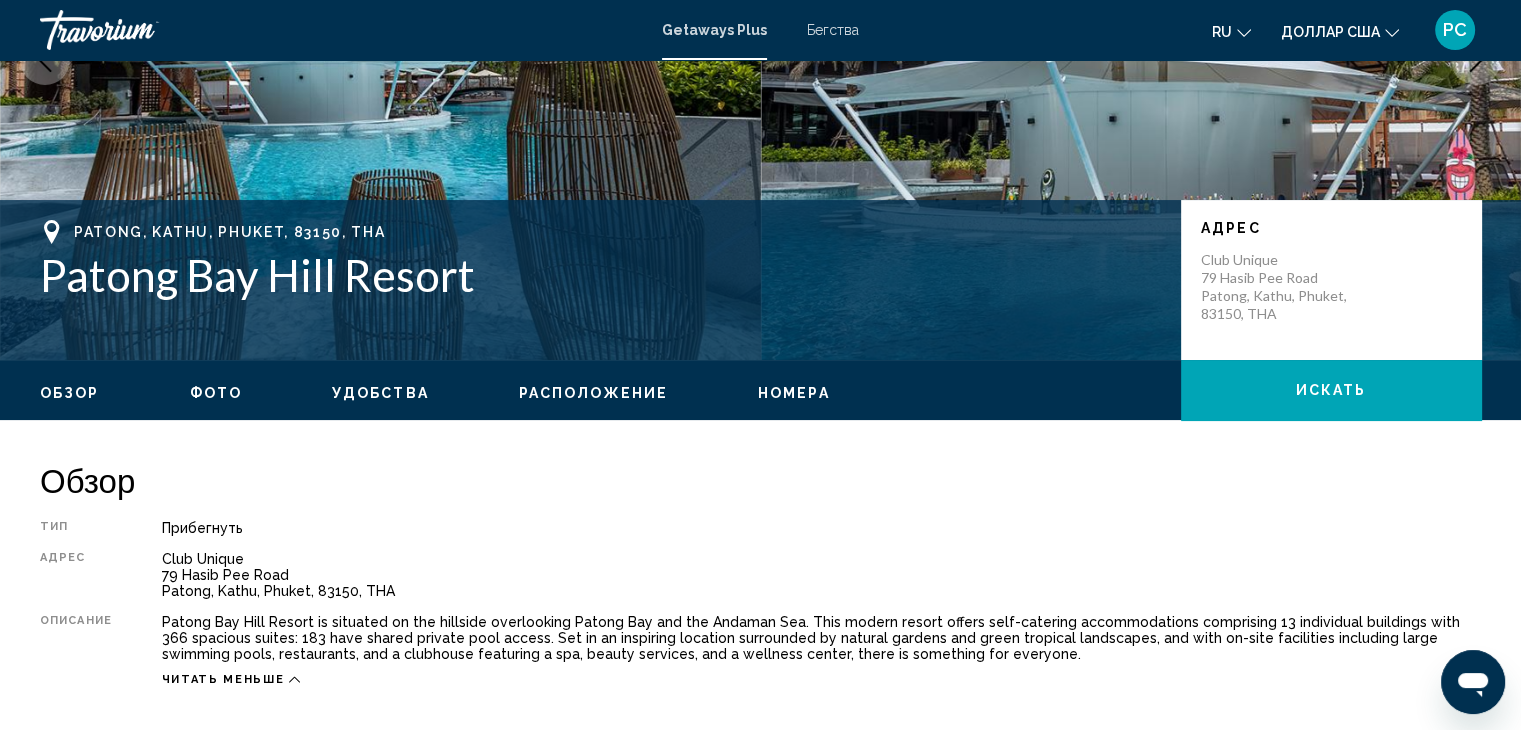 scroll, scrollTop: 0, scrollLeft: 0, axis: both 